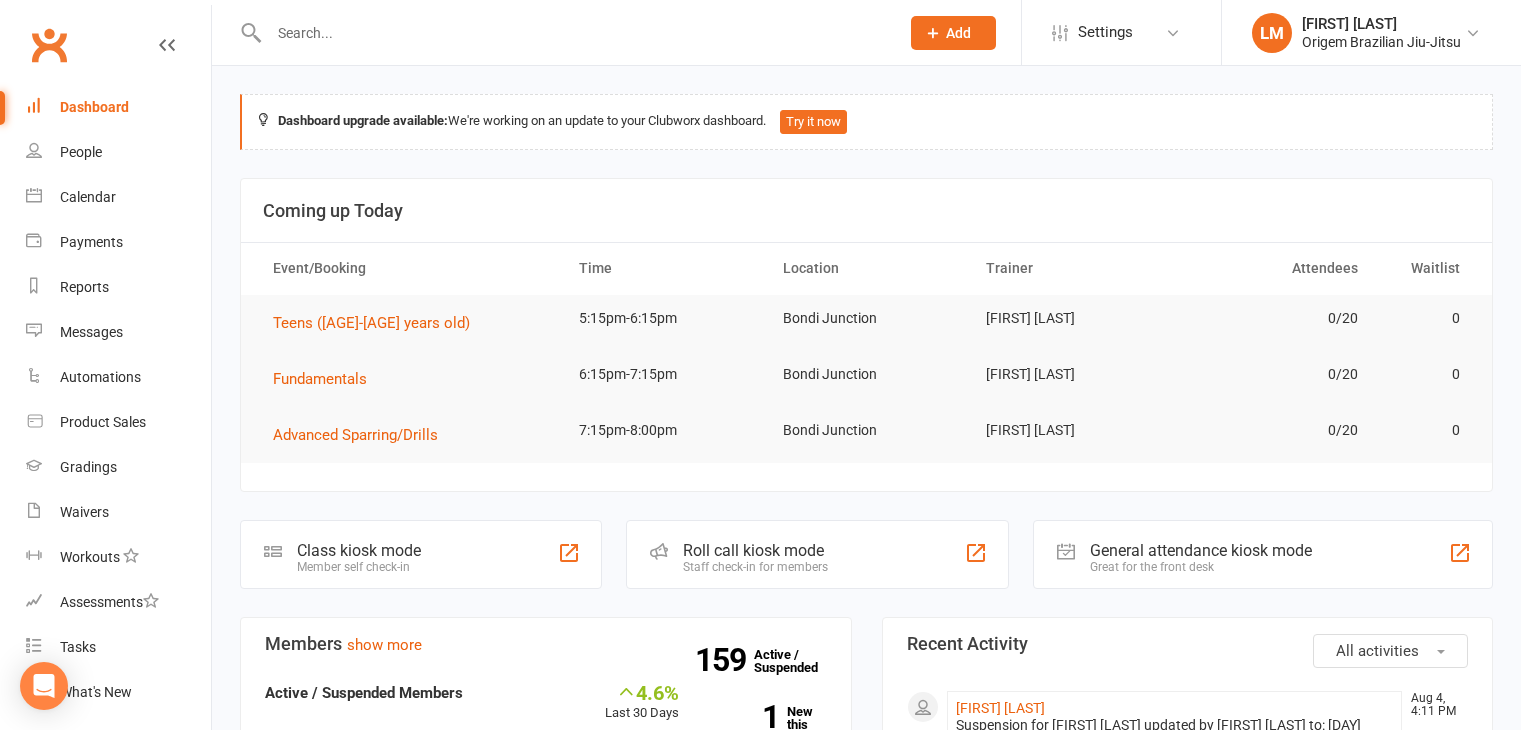 scroll, scrollTop: 0, scrollLeft: 0, axis: both 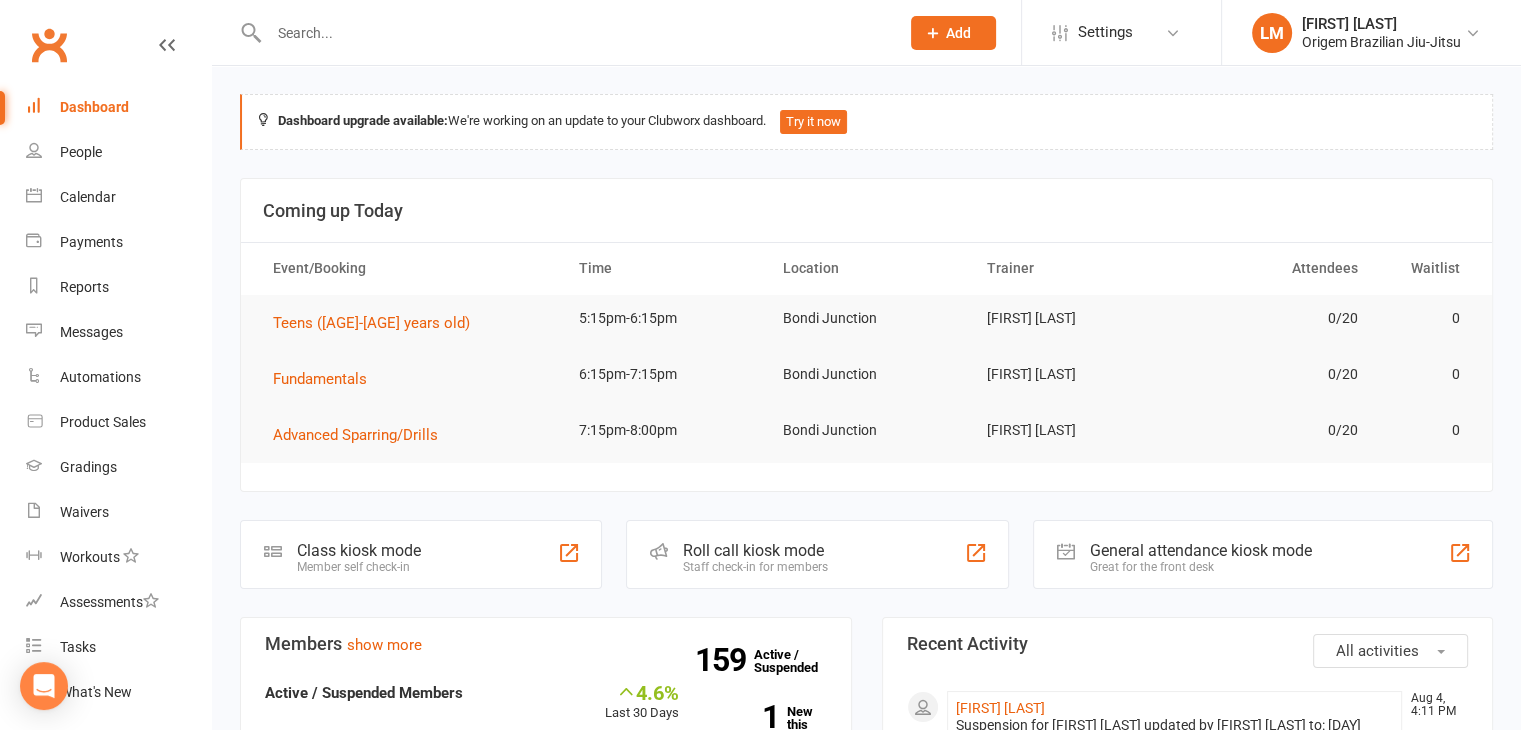 click at bounding box center (574, 33) 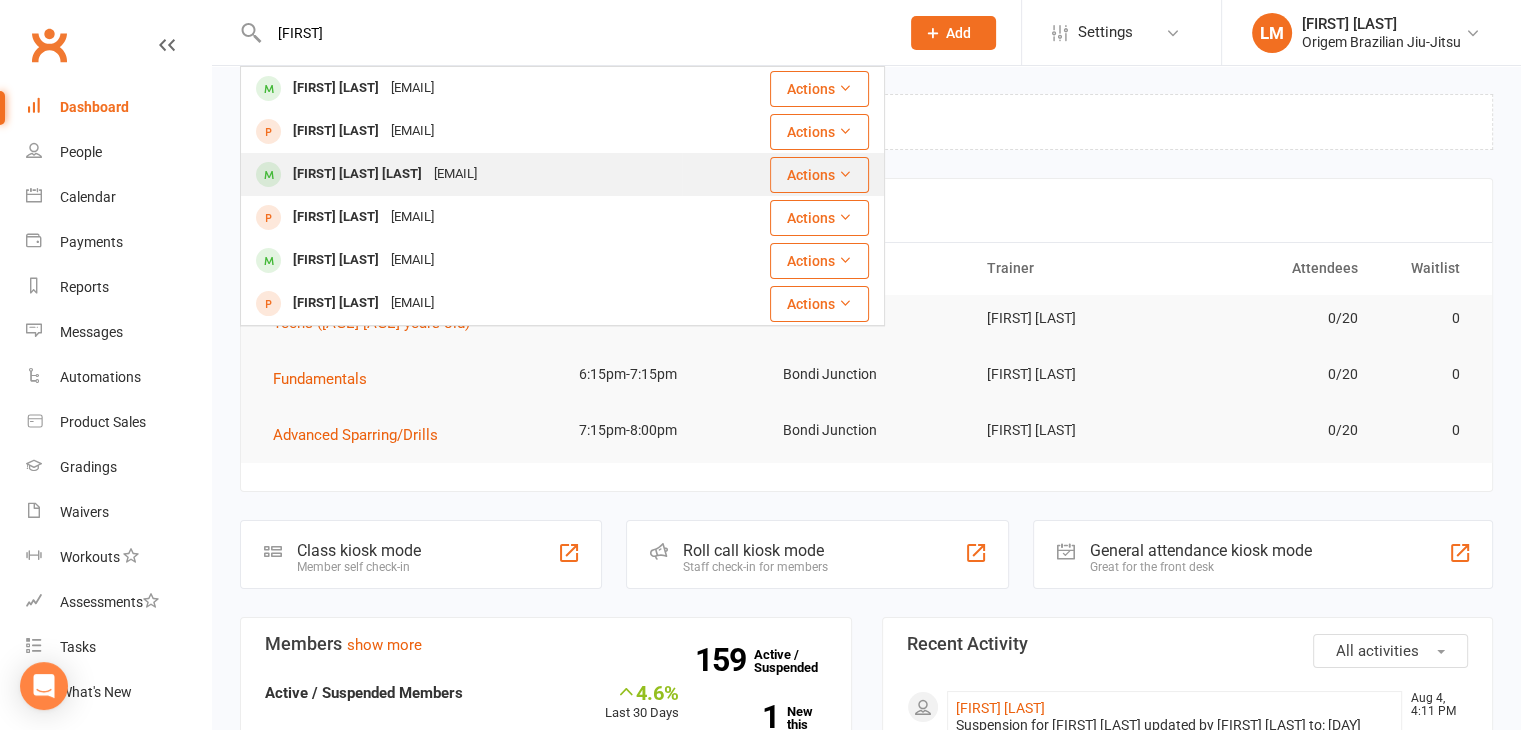 type on "bruno" 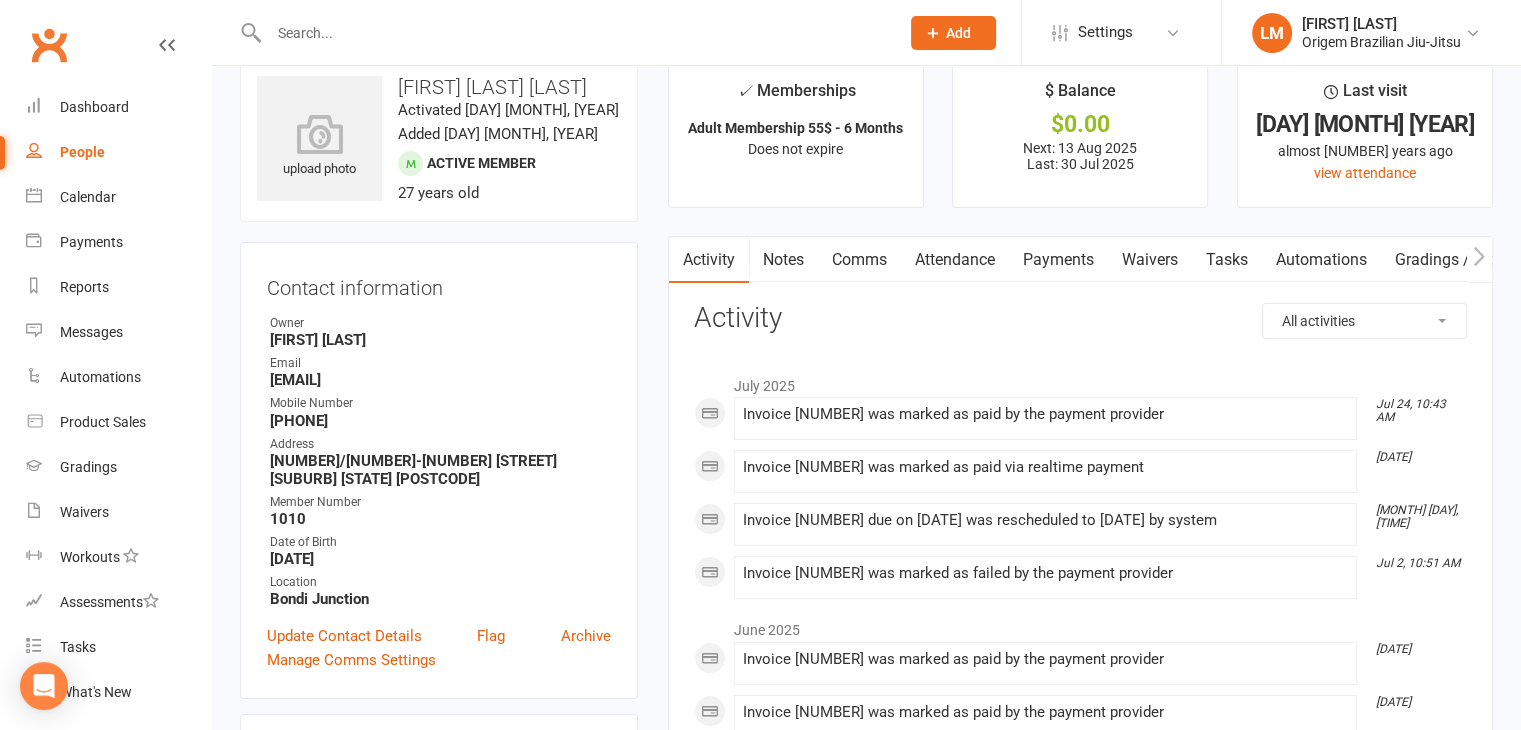 scroll, scrollTop: 0, scrollLeft: 0, axis: both 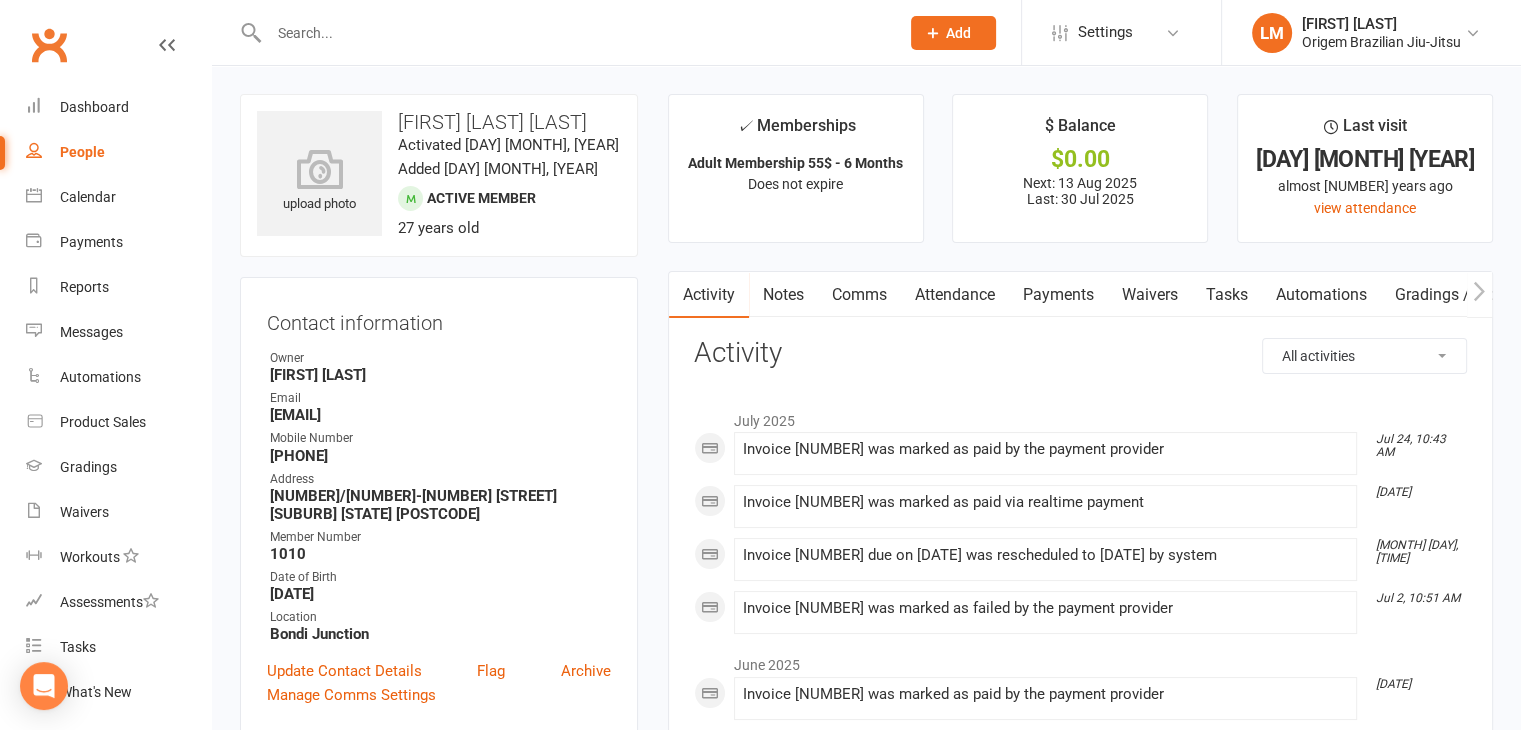 click on "Payments" at bounding box center (1058, 295) 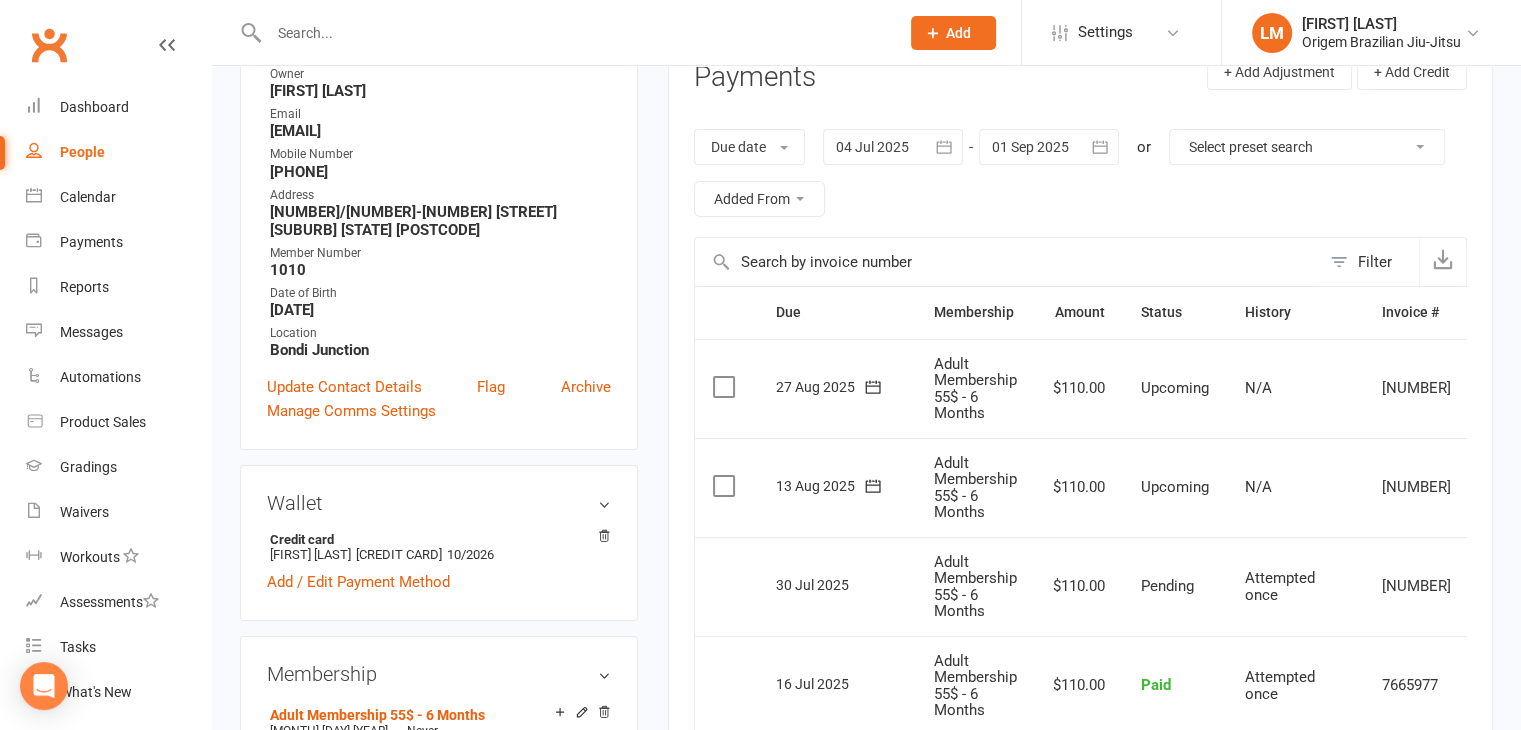 scroll, scrollTop: 300, scrollLeft: 0, axis: vertical 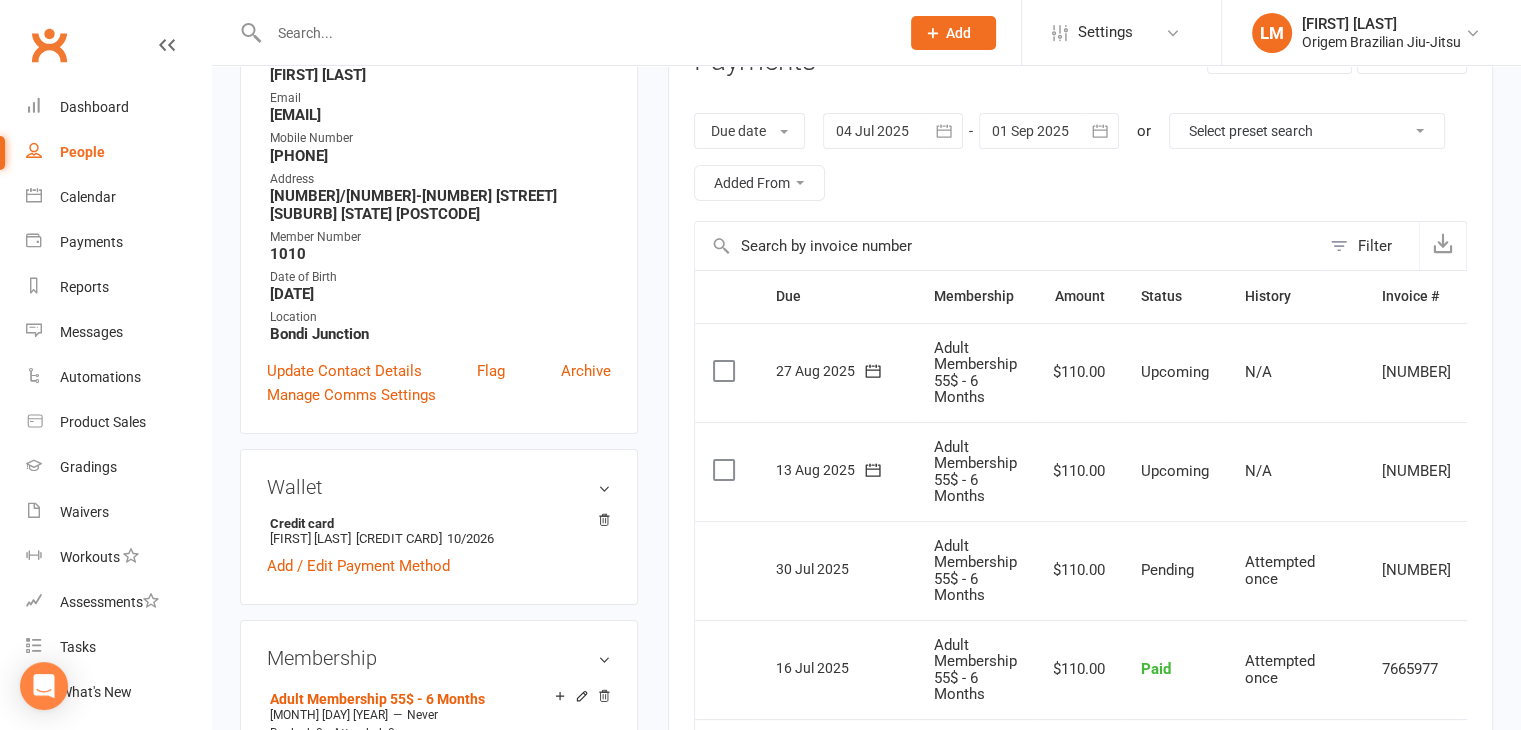 click 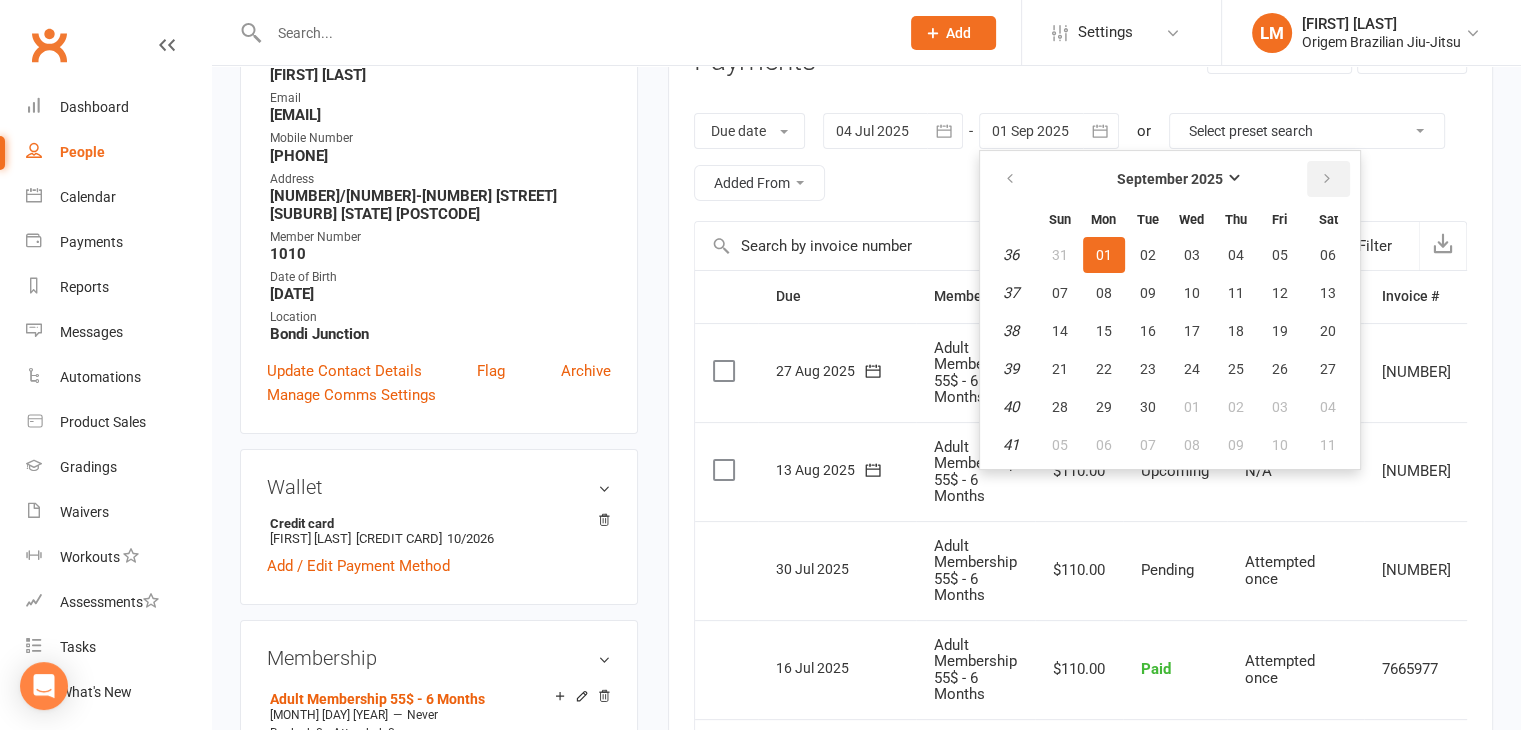 click at bounding box center [1327, 179] 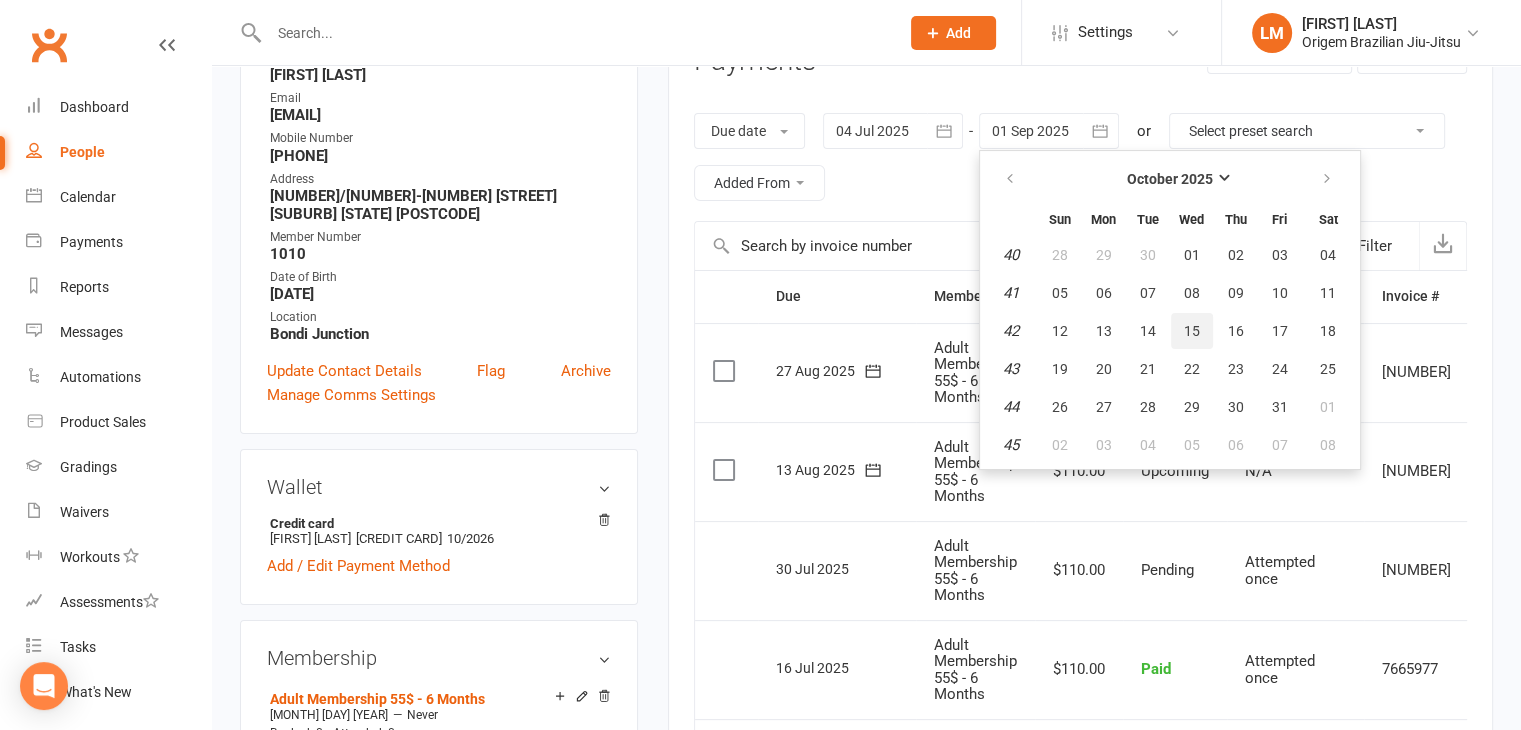 click on "15" at bounding box center [1192, 331] 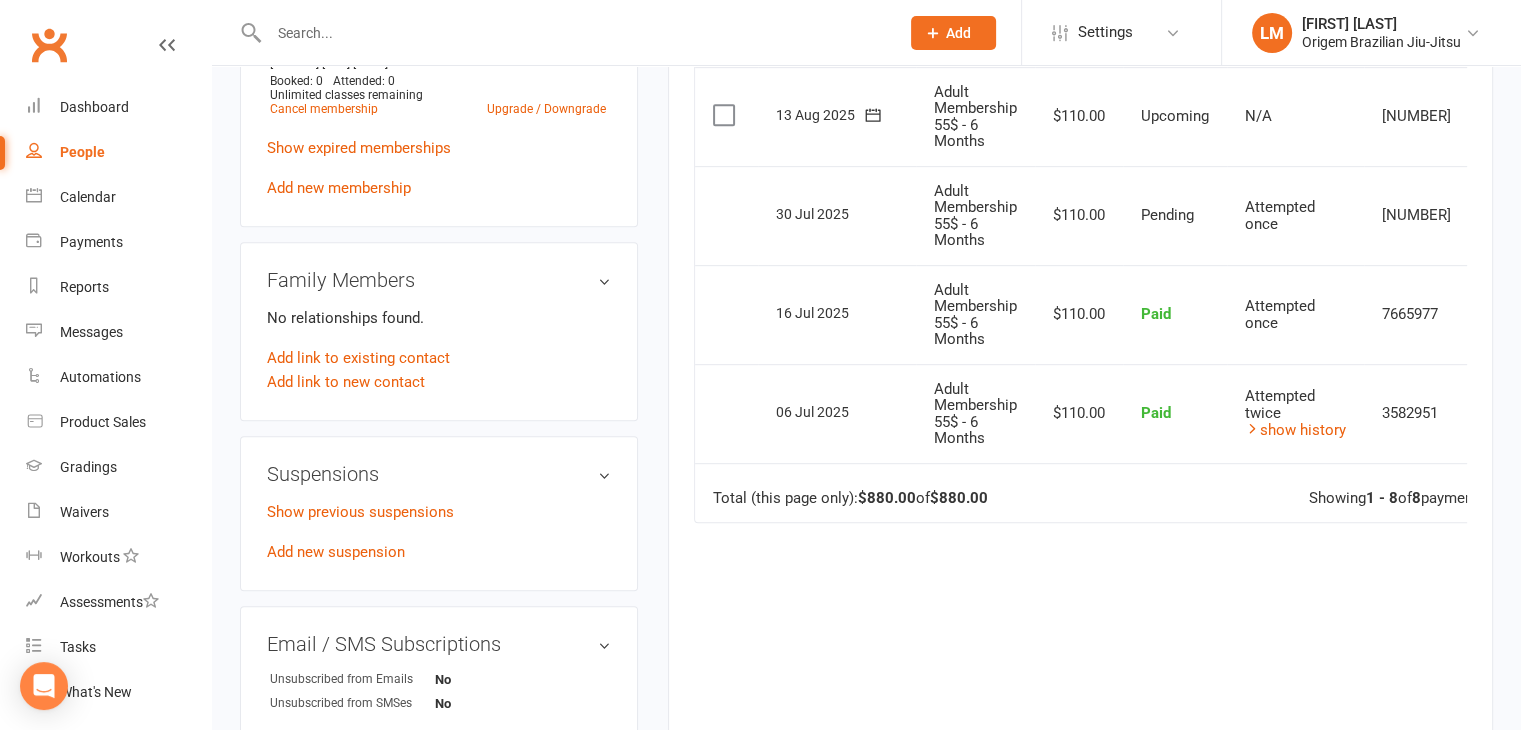 scroll, scrollTop: 1000, scrollLeft: 0, axis: vertical 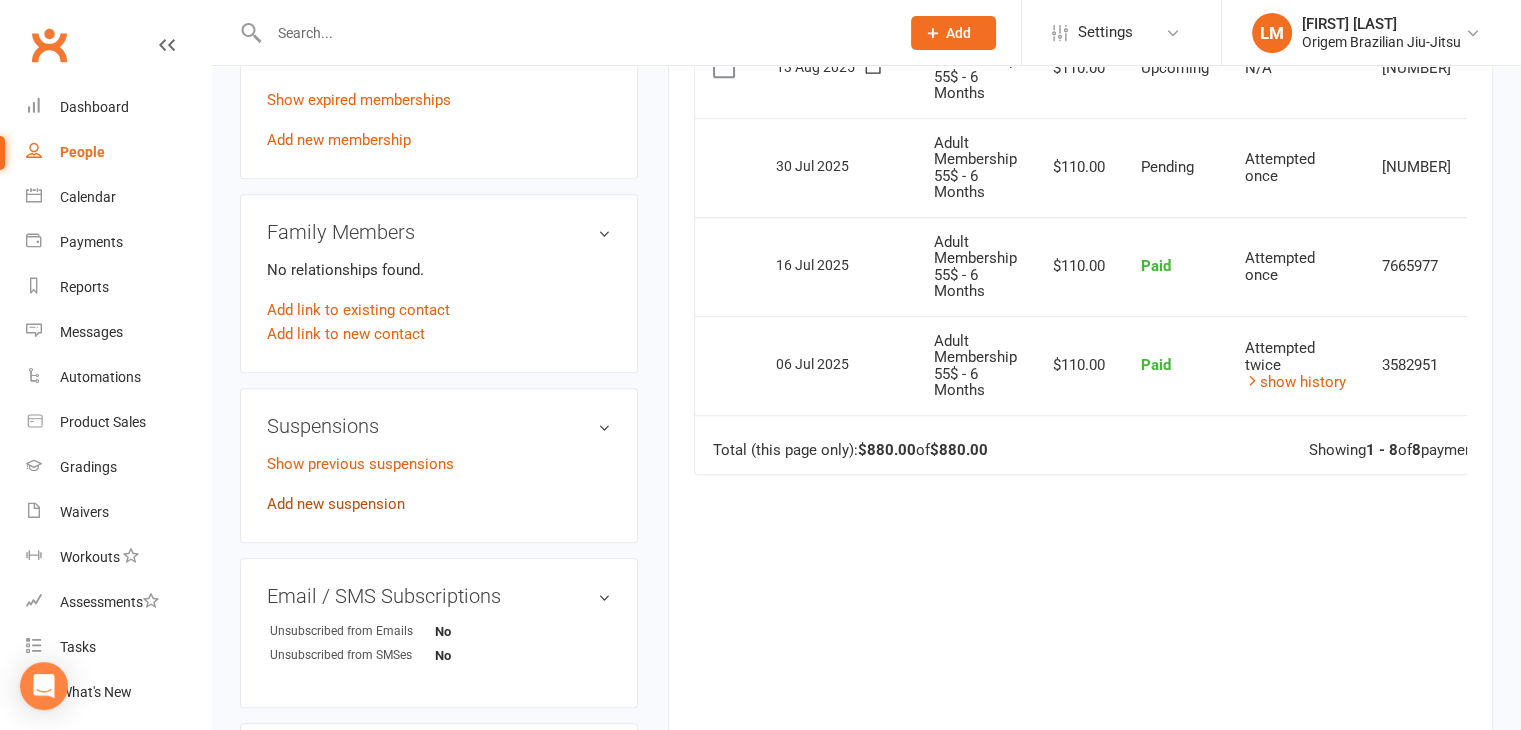 click on "Add new suspension" at bounding box center [336, 504] 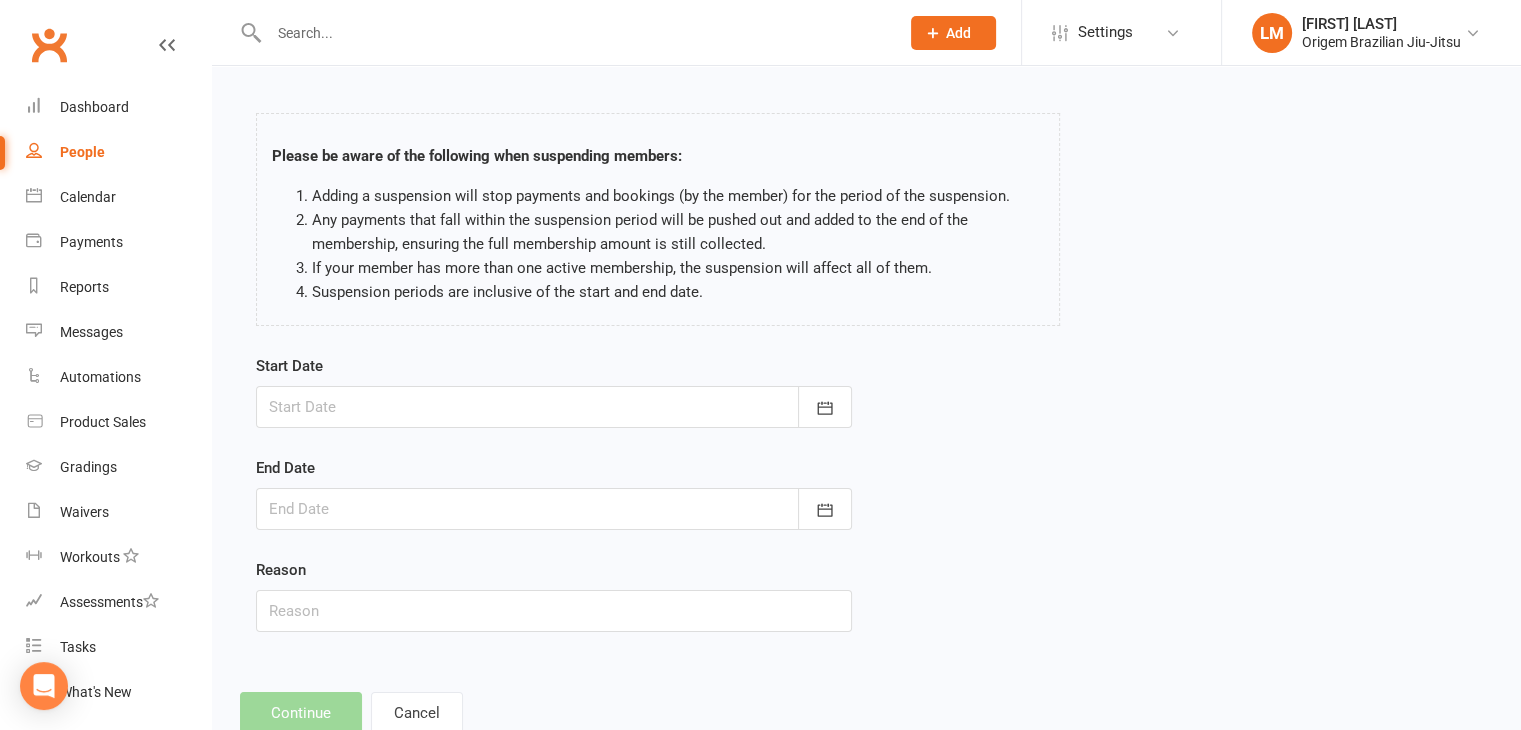 scroll, scrollTop: 123, scrollLeft: 0, axis: vertical 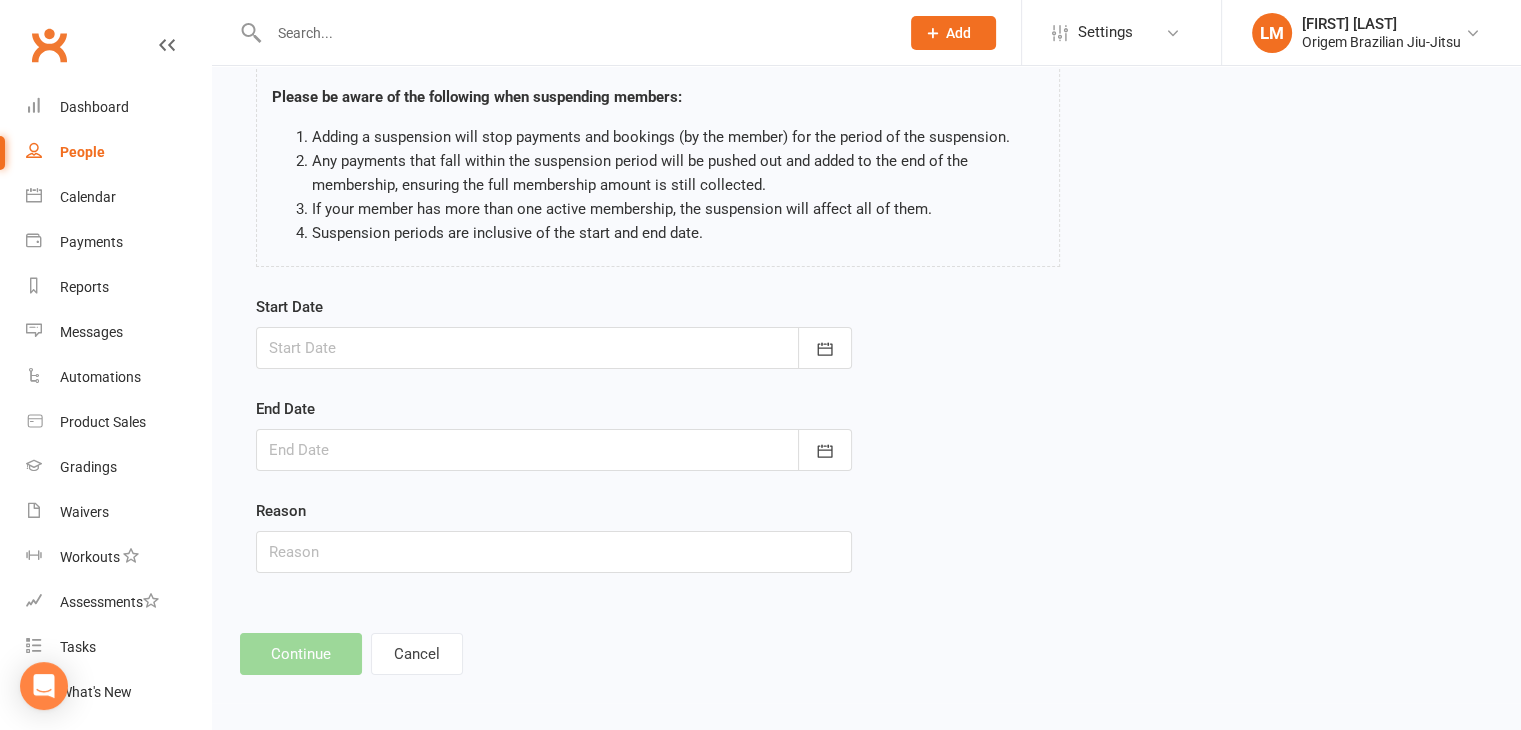 click at bounding box center [554, 348] 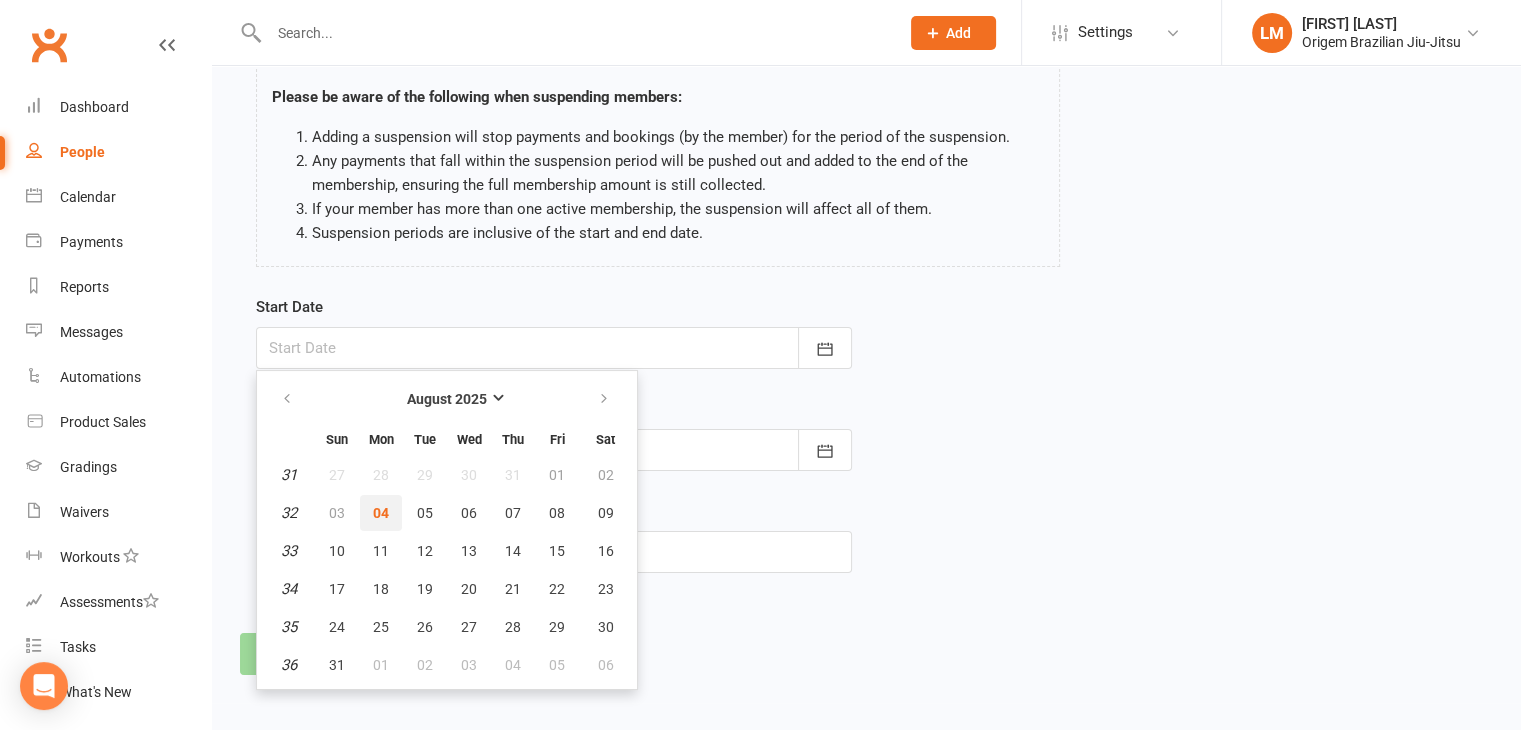 click on "04" at bounding box center [381, 513] 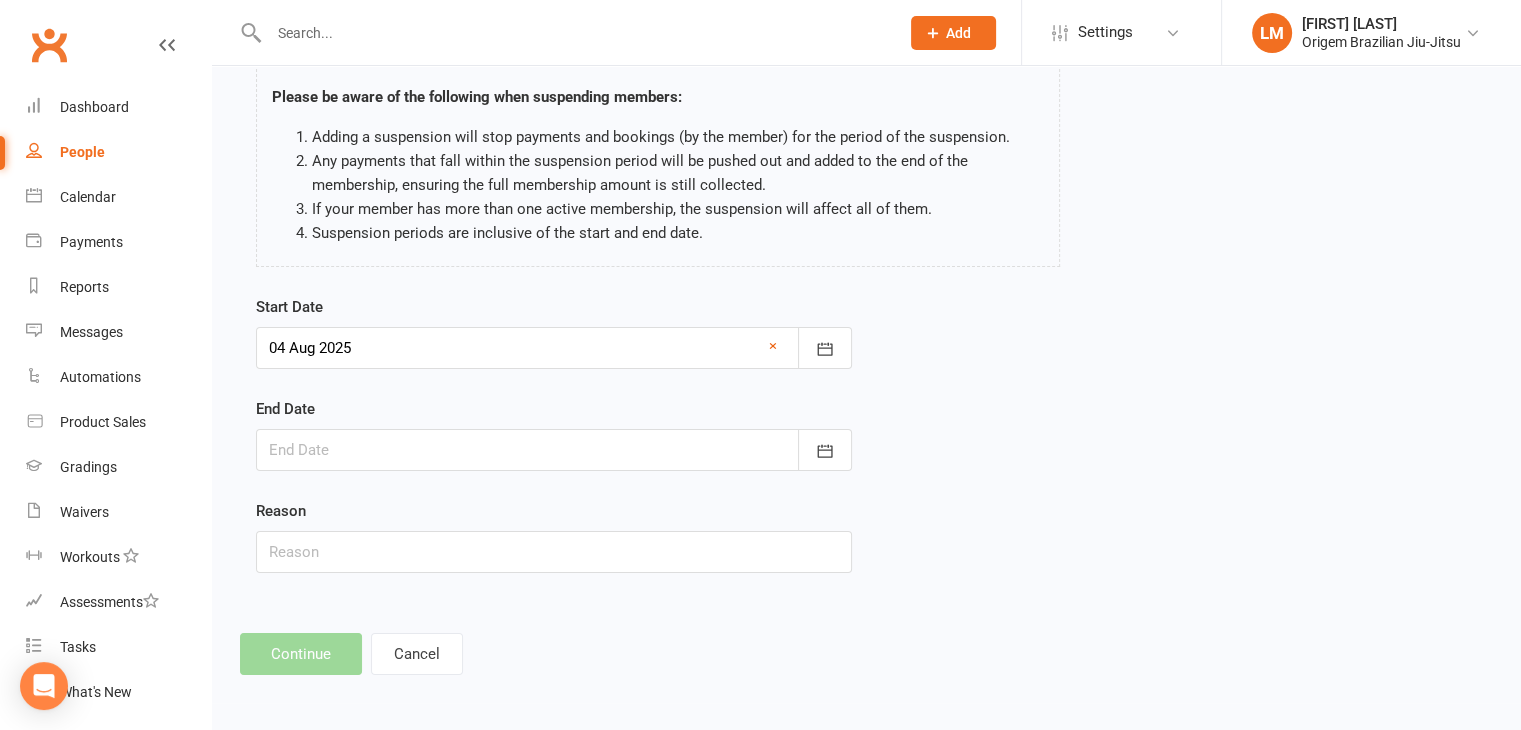 click at bounding box center [554, 450] 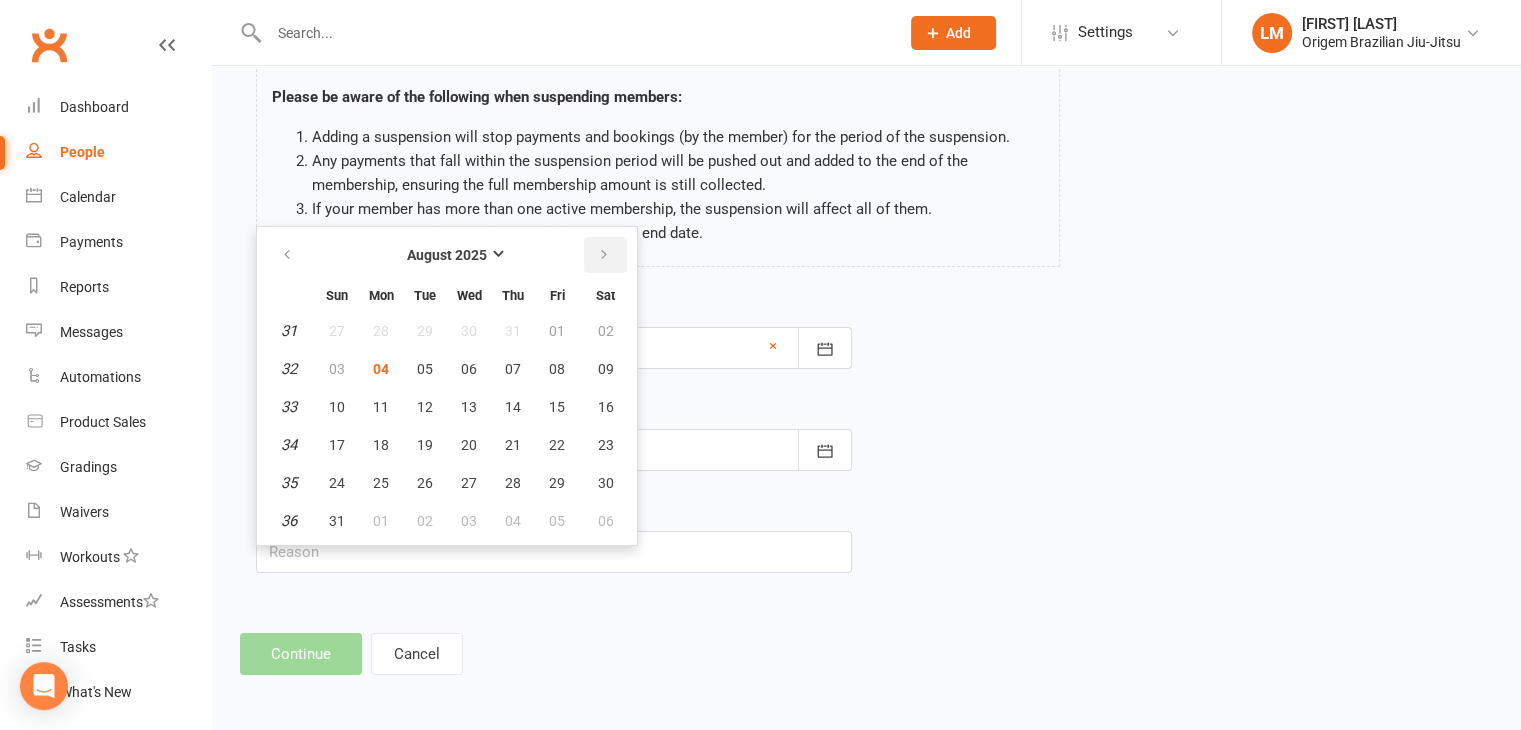 click at bounding box center [604, 255] 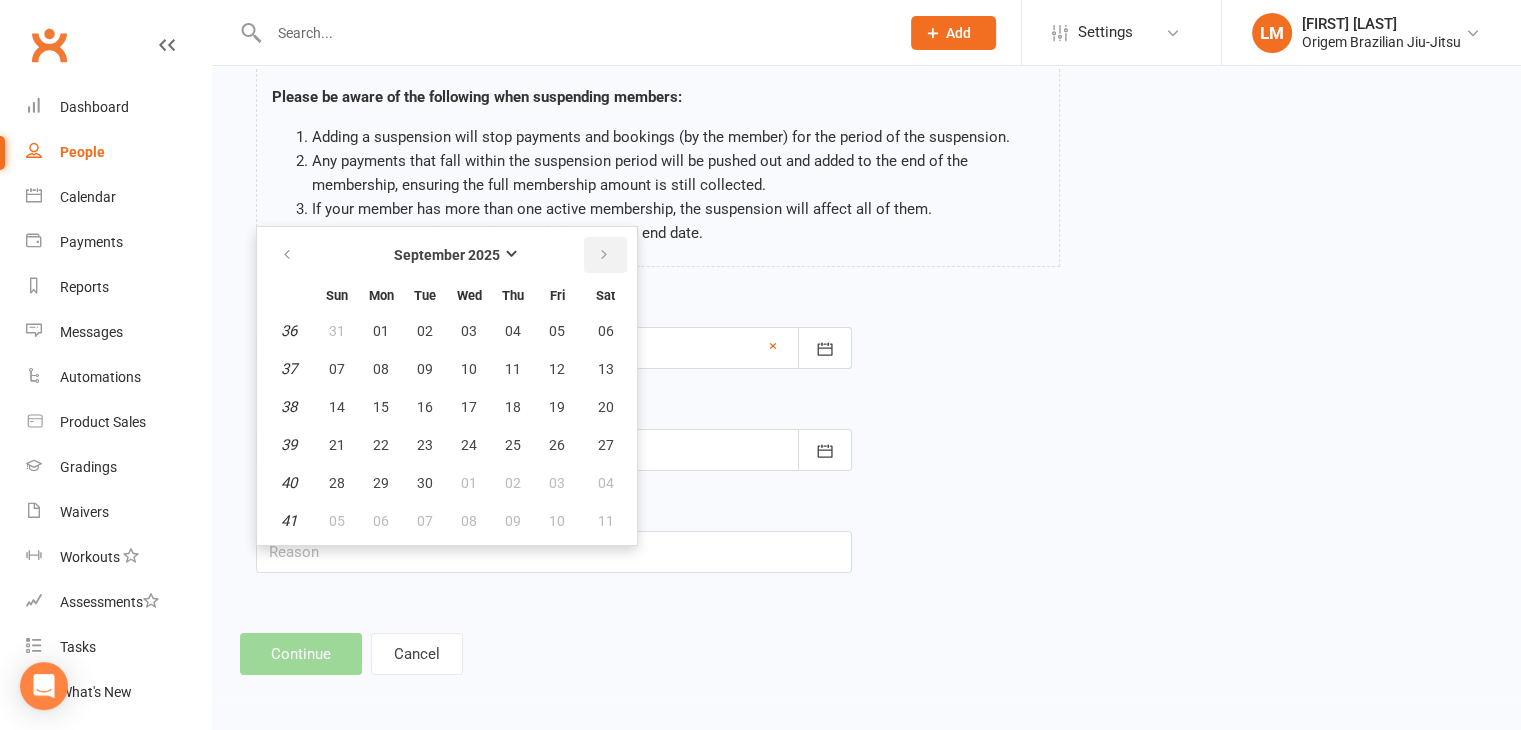 click at bounding box center (604, 255) 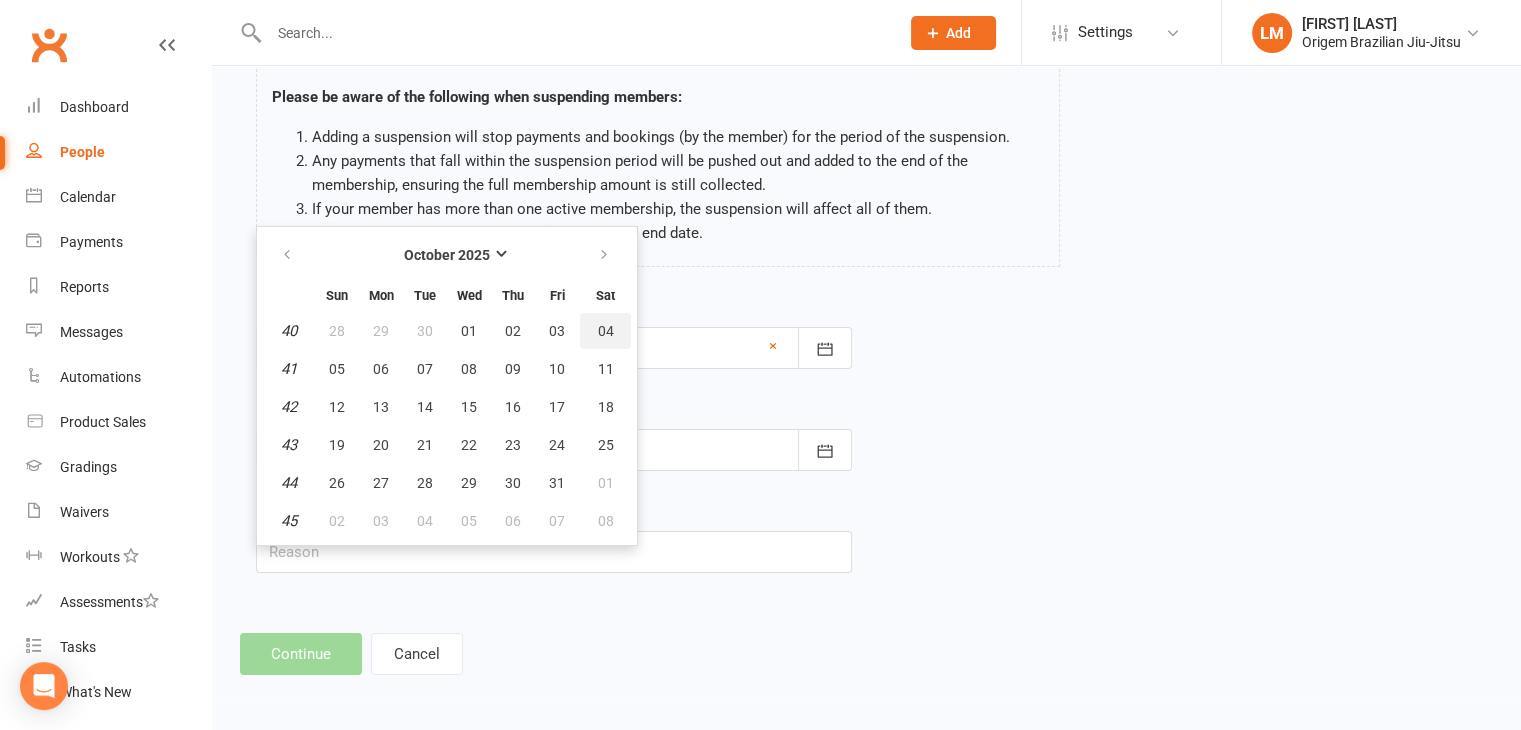 click on "04" at bounding box center (605, 331) 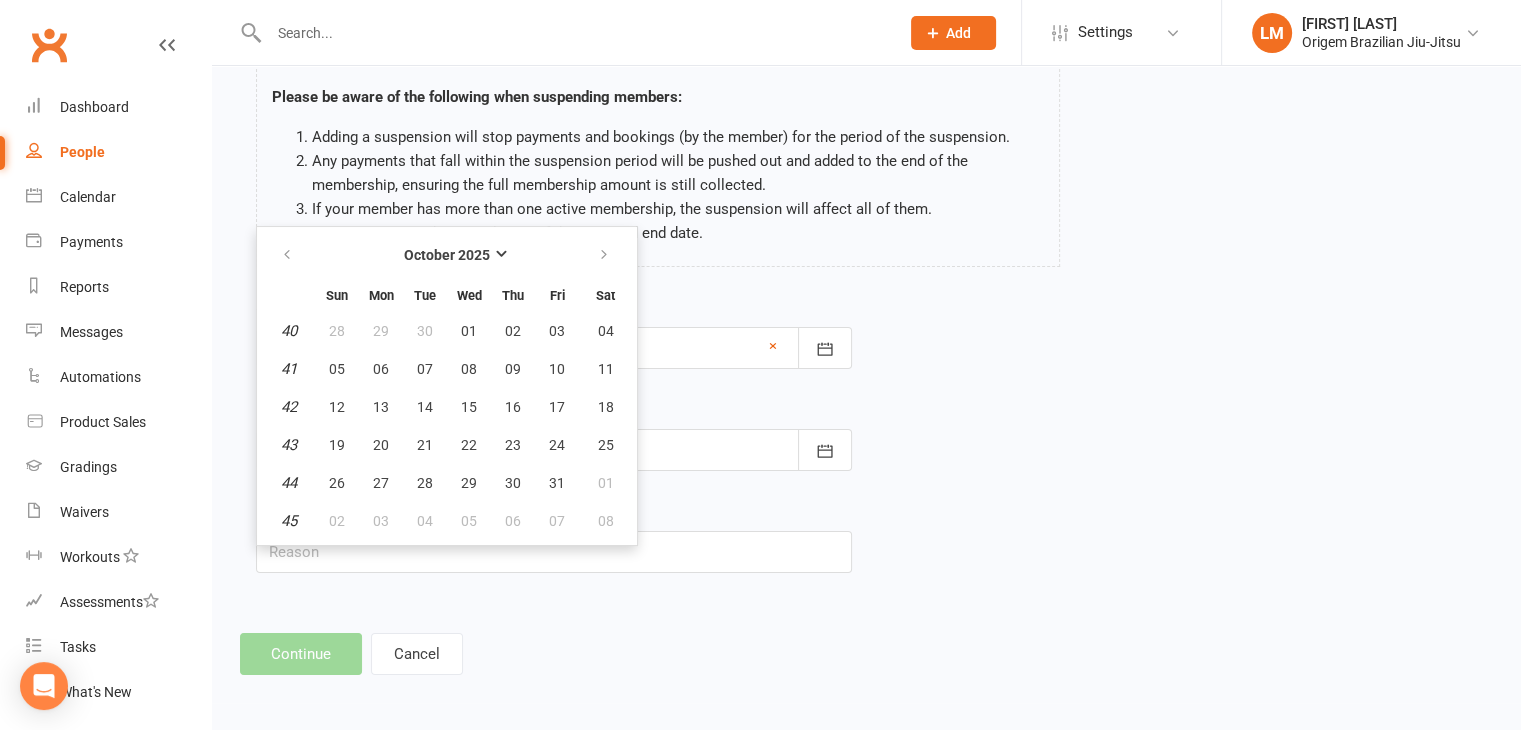 type on "04 Oct 2025" 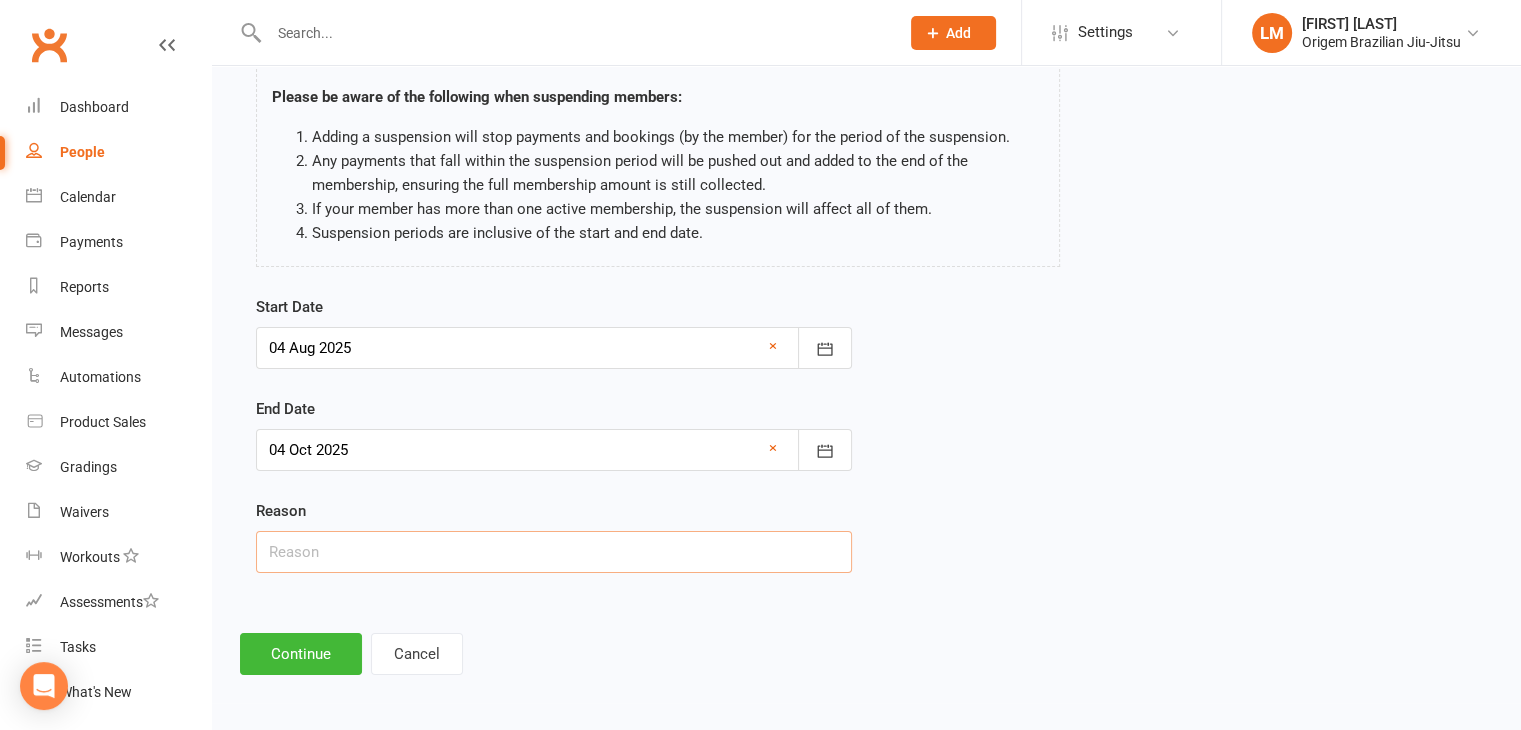 click at bounding box center [554, 552] 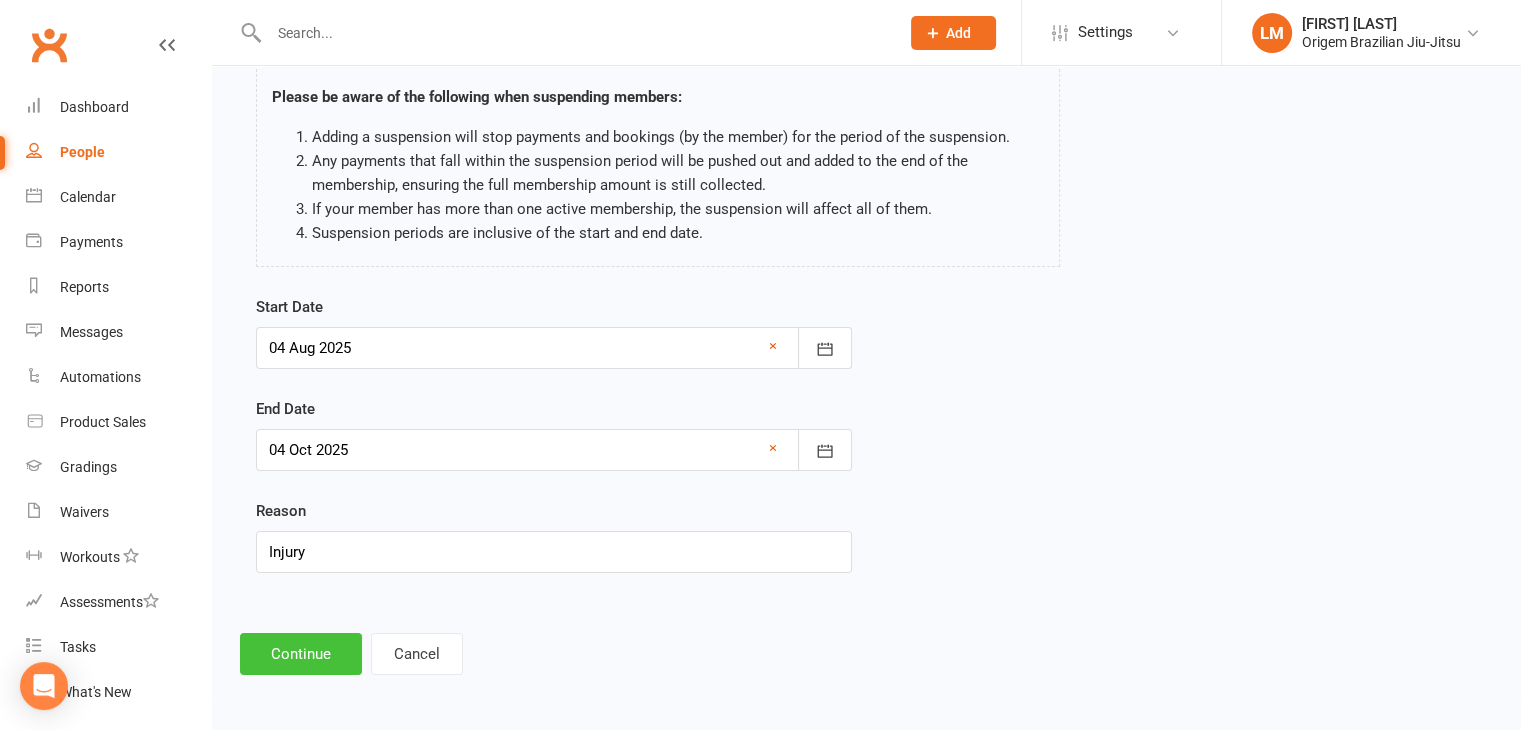 click on "Continue" at bounding box center (301, 654) 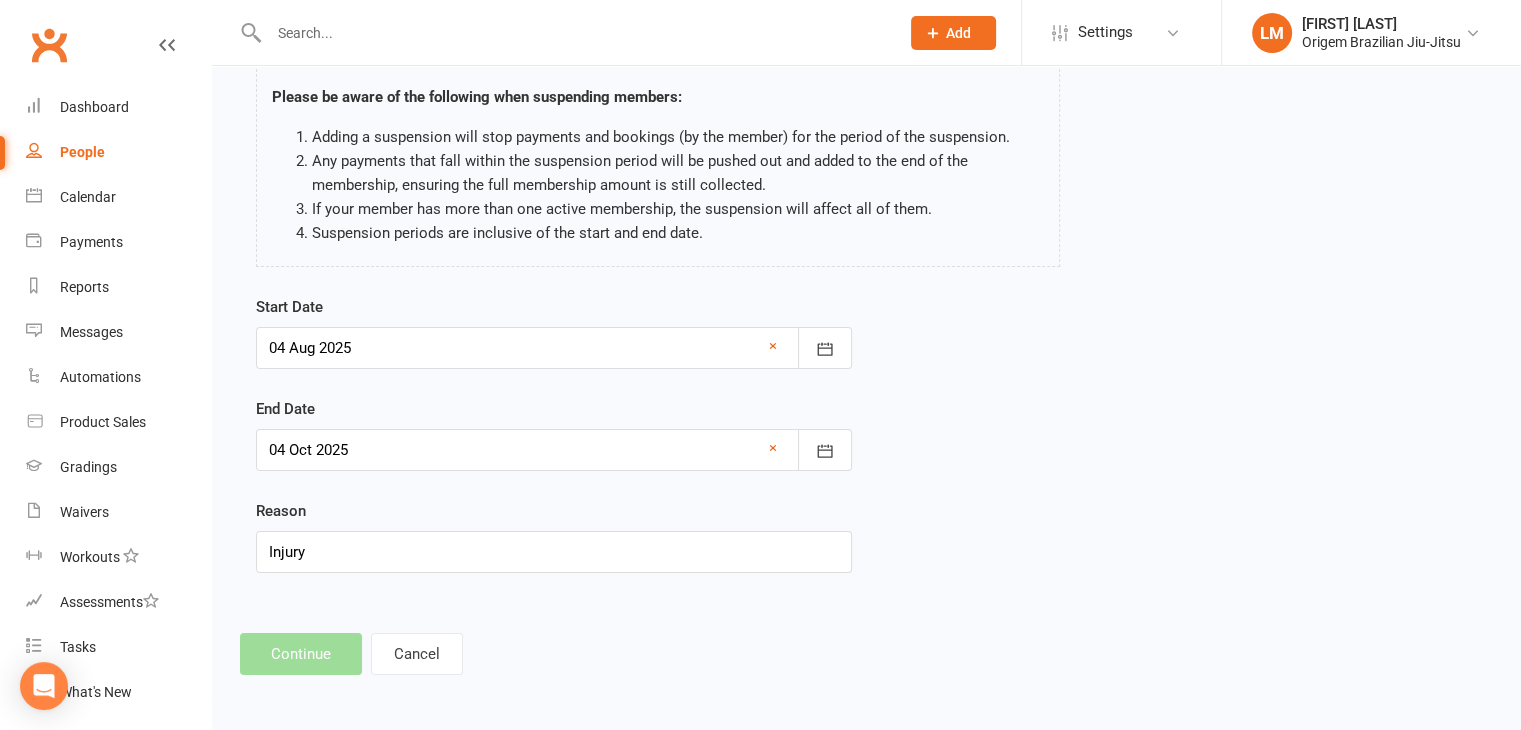 scroll, scrollTop: 0, scrollLeft: 0, axis: both 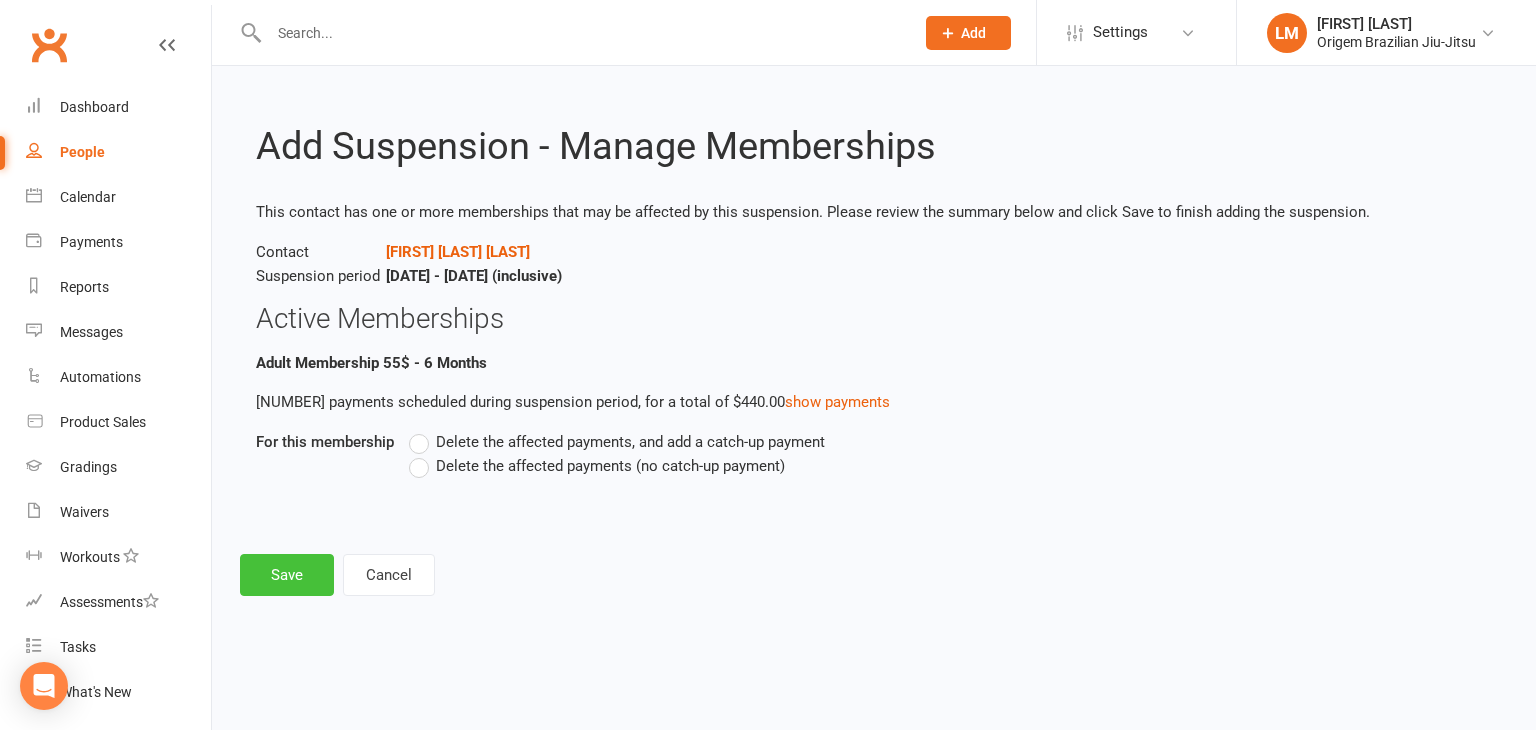 click on "Save" at bounding box center [287, 575] 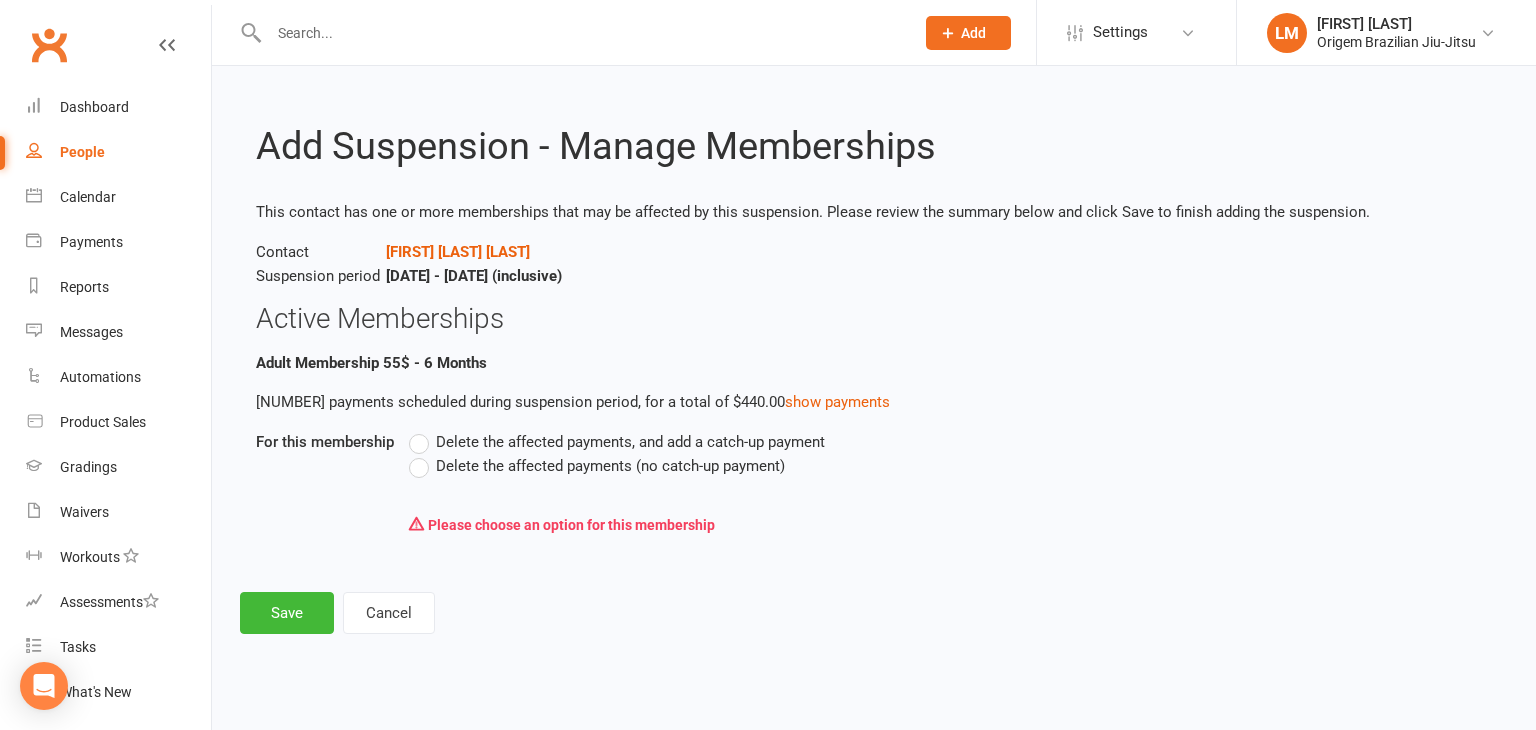 click on "Delete the affected payments (no catch-up payment)" at bounding box center (597, 466) 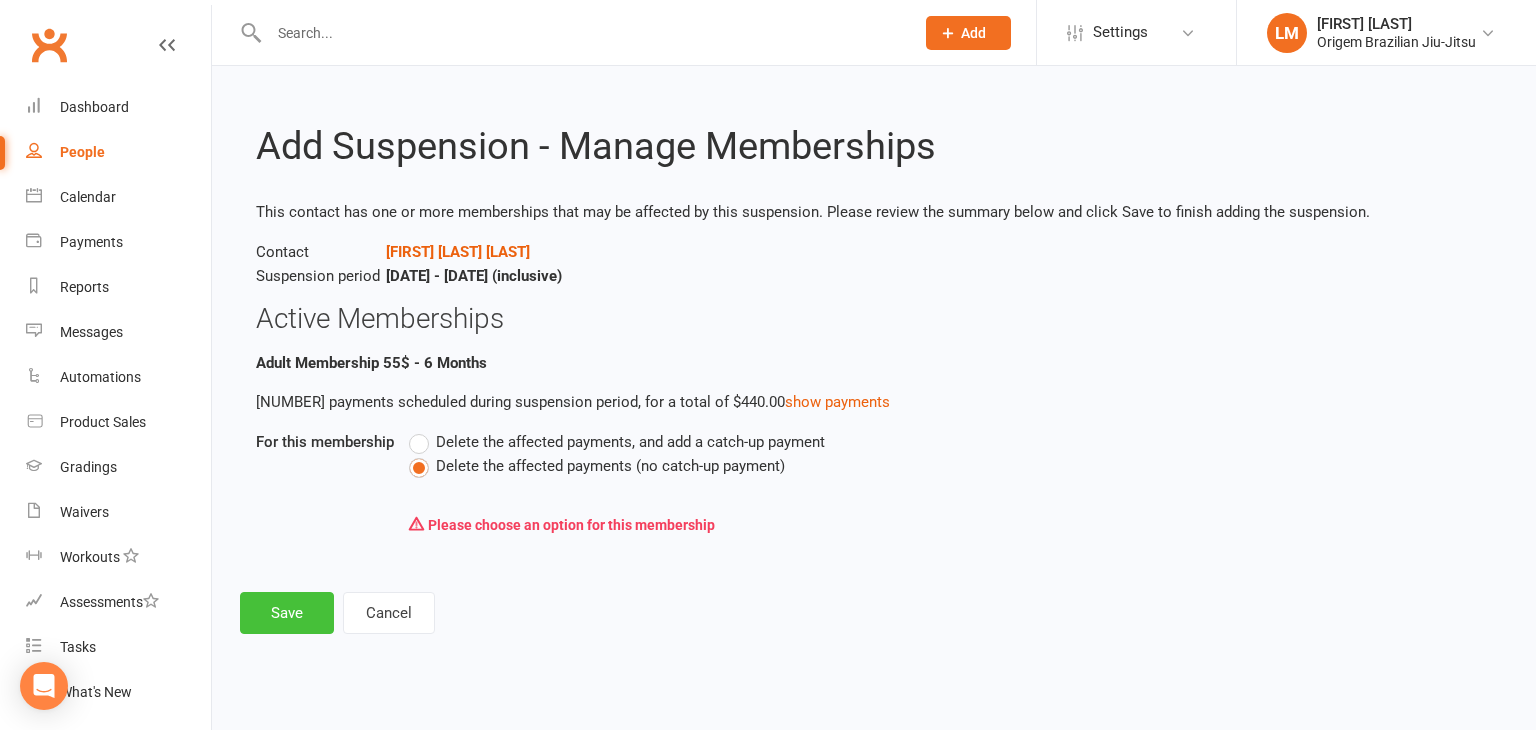 click on "Save" at bounding box center (287, 613) 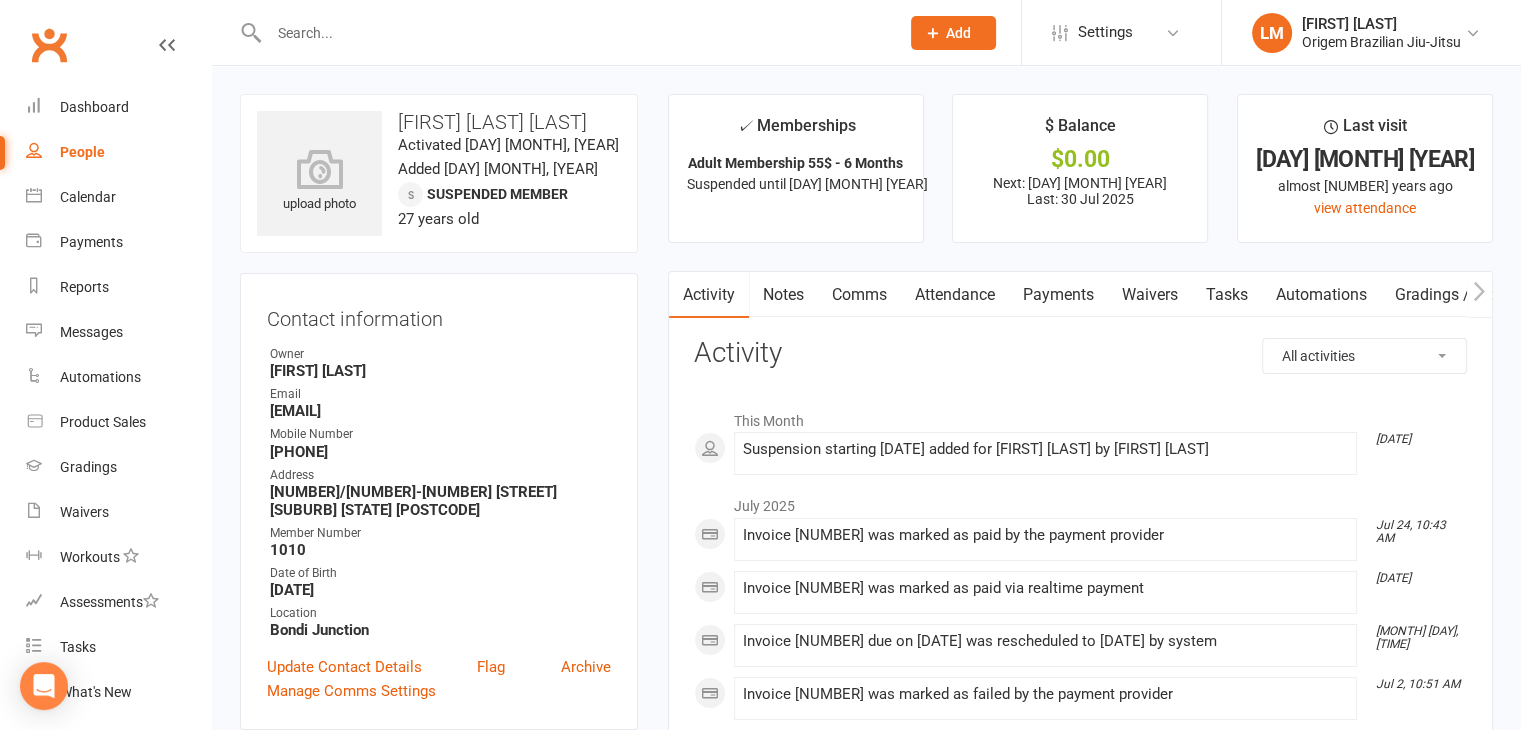 click on "upload photo Bruno BELLINI D. TOLEDO Activated 13 October, 2021 Added 22 June, 2021   Suspended member 27 years old  Contact information Owner   Leonardo Machado Email  bellini.bruno1998@gmail.com
Mobile Number  0405903339
Address  2/16-18 Botany St BONDI JUNCTION NSW 2022
Member Number  1010
Date of Birth  February 7, 1998
Location  Bondi Junction
Update Contact Details Flag Archive Manage Comms Settings" at bounding box center (439, 412) 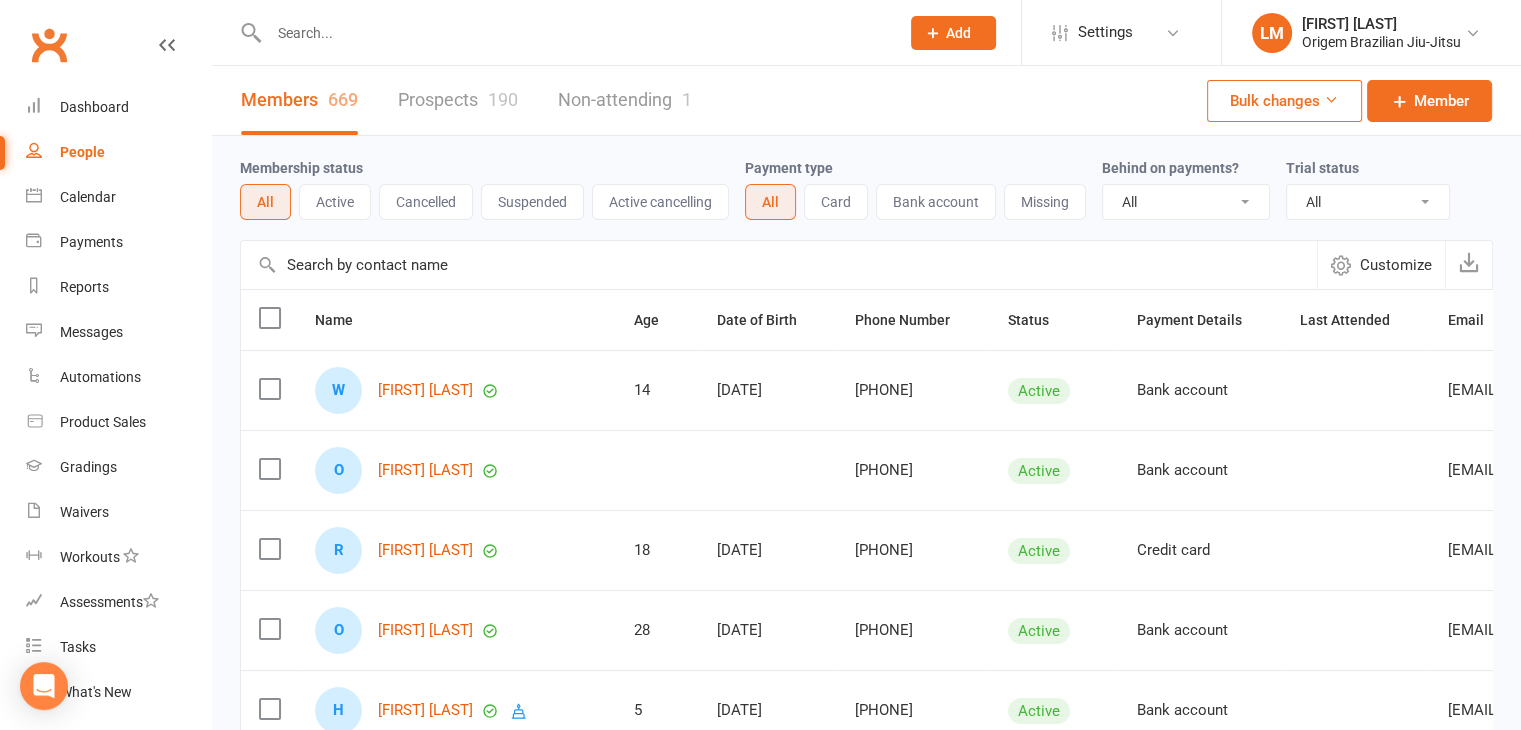 click on "Active" at bounding box center (335, 202) 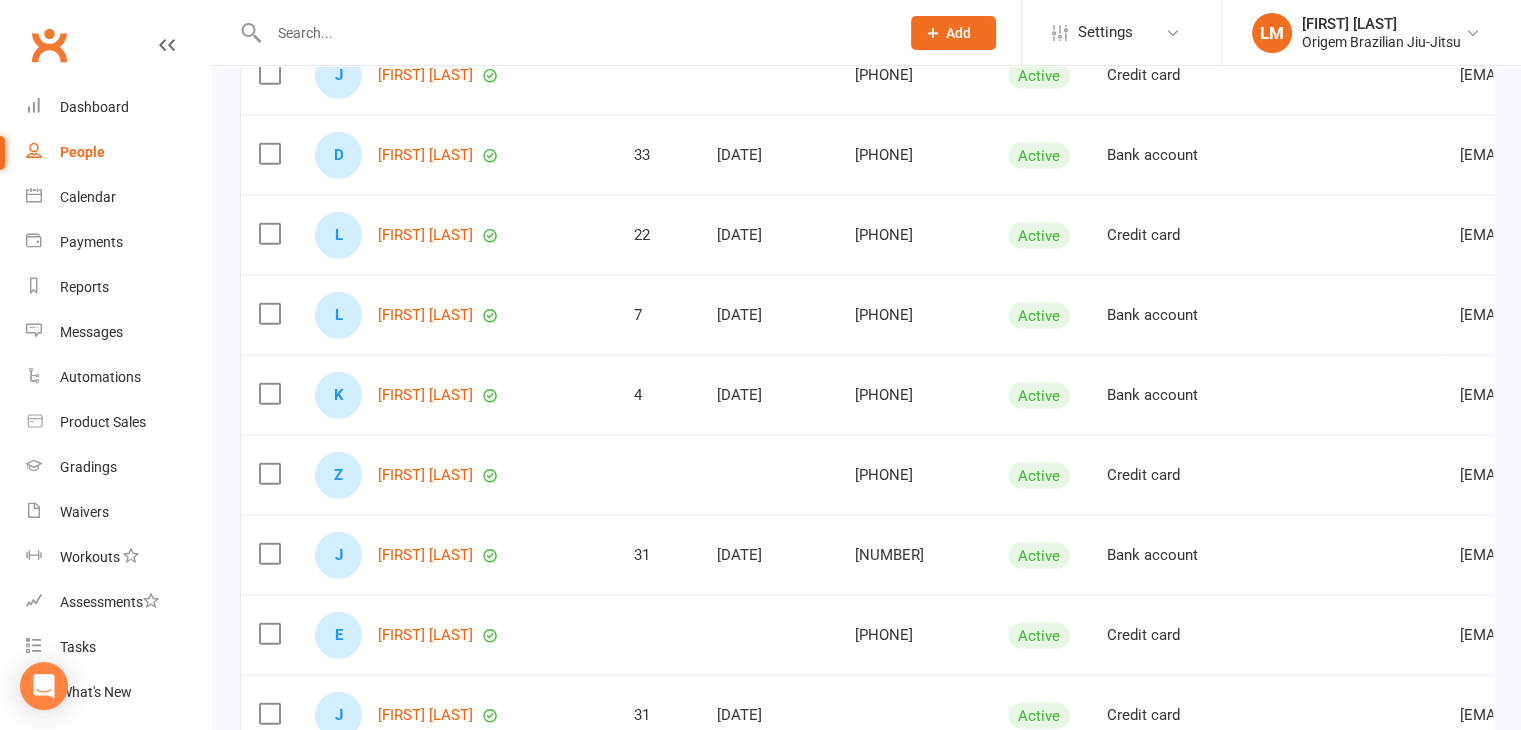 scroll, scrollTop: 4800, scrollLeft: 0, axis: vertical 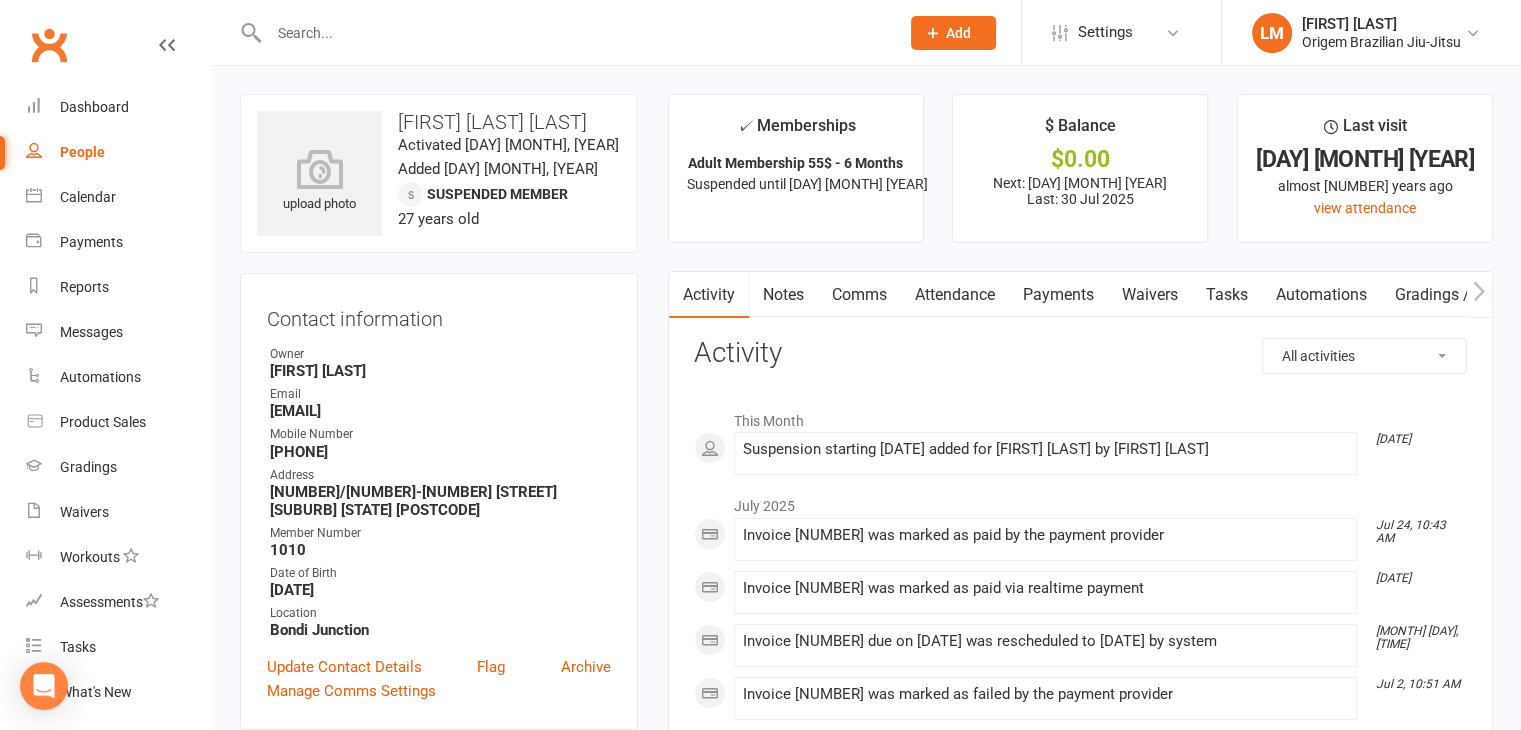 select on "100" 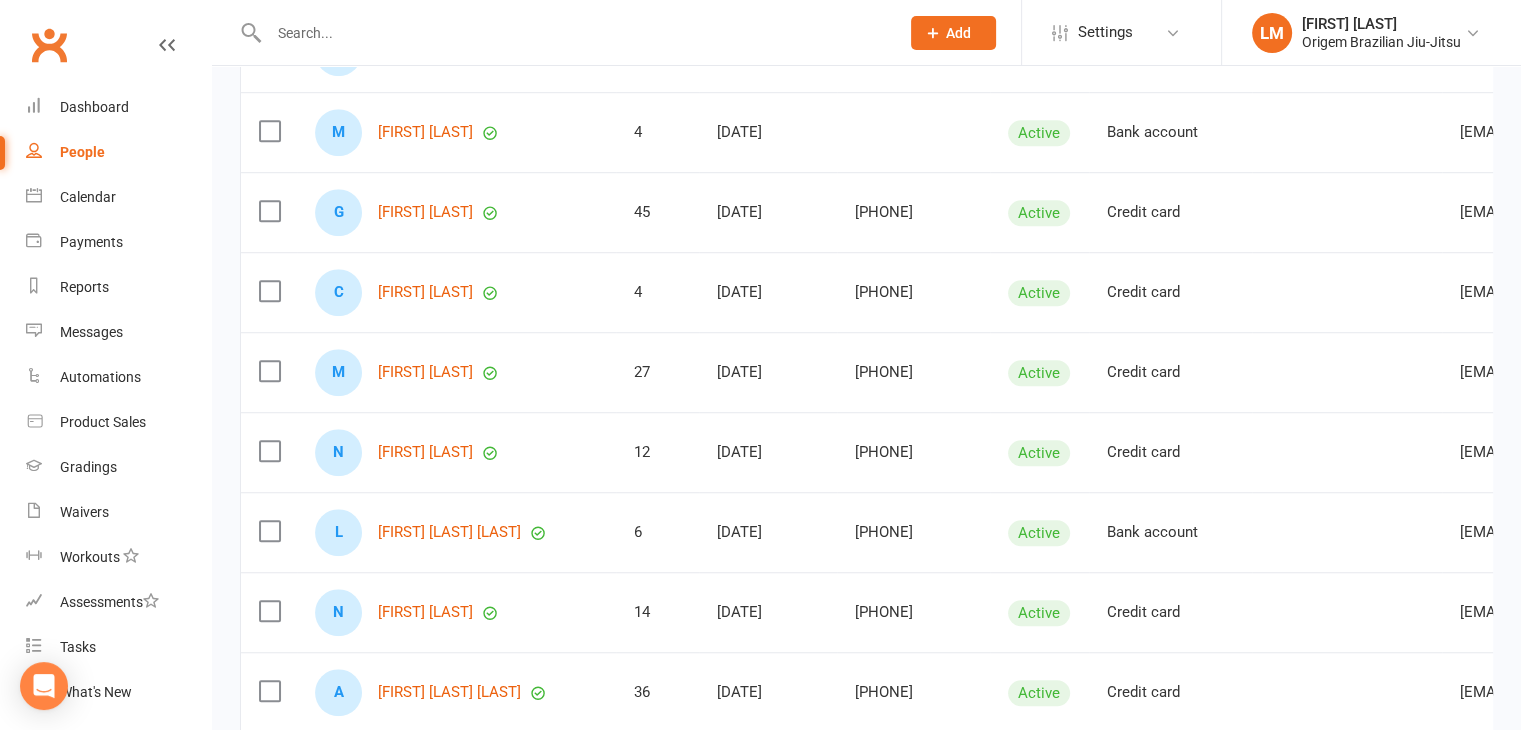 scroll, scrollTop: 1400, scrollLeft: 0, axis: vertical 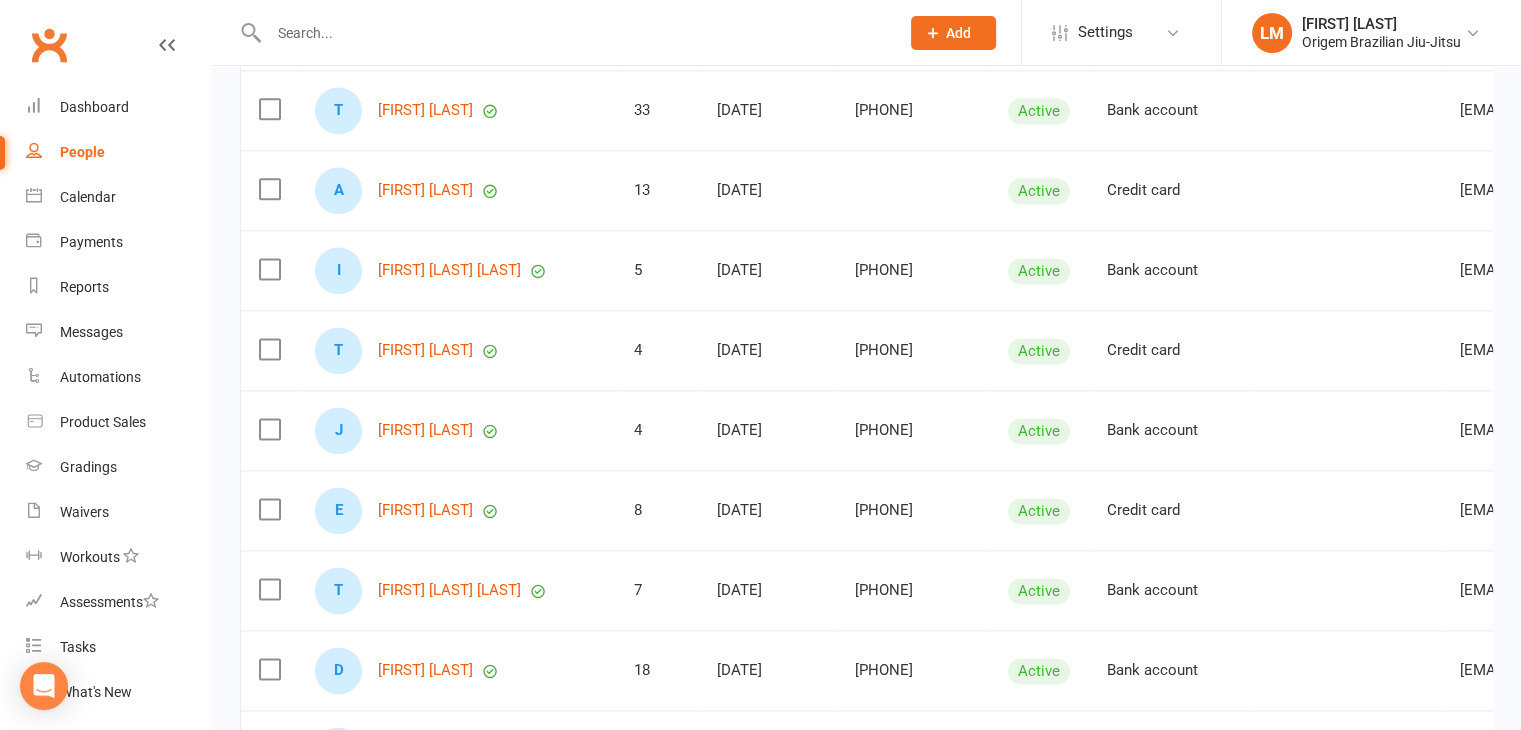 drag, startPoint x: 453, startPoint y: 579, endPoint x: 232, endPoint y: 316, distance: 343.52585 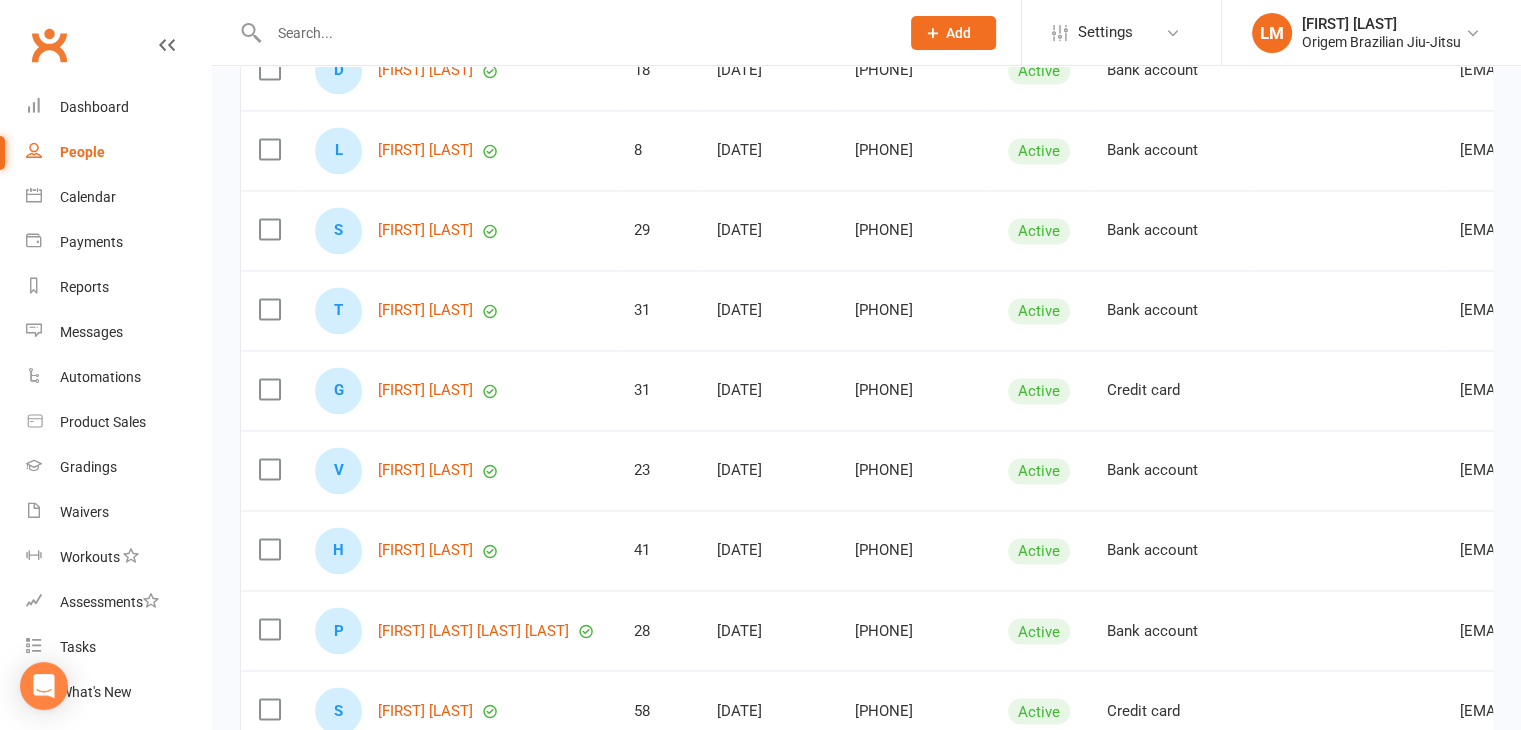 scroll, scrollTop: 3300, scrollLeft: 0, axis: vertical 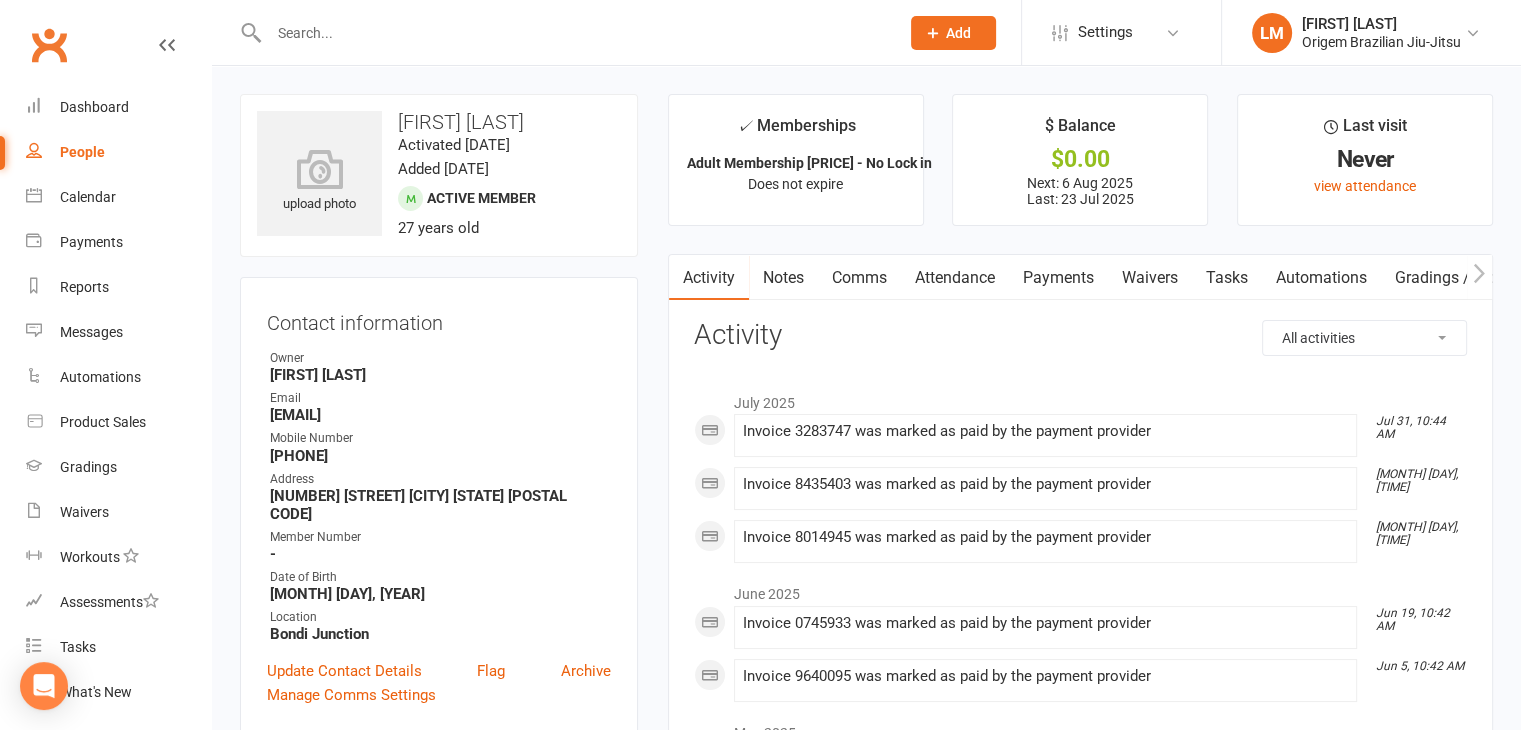 click at bounding box center [574, 33] 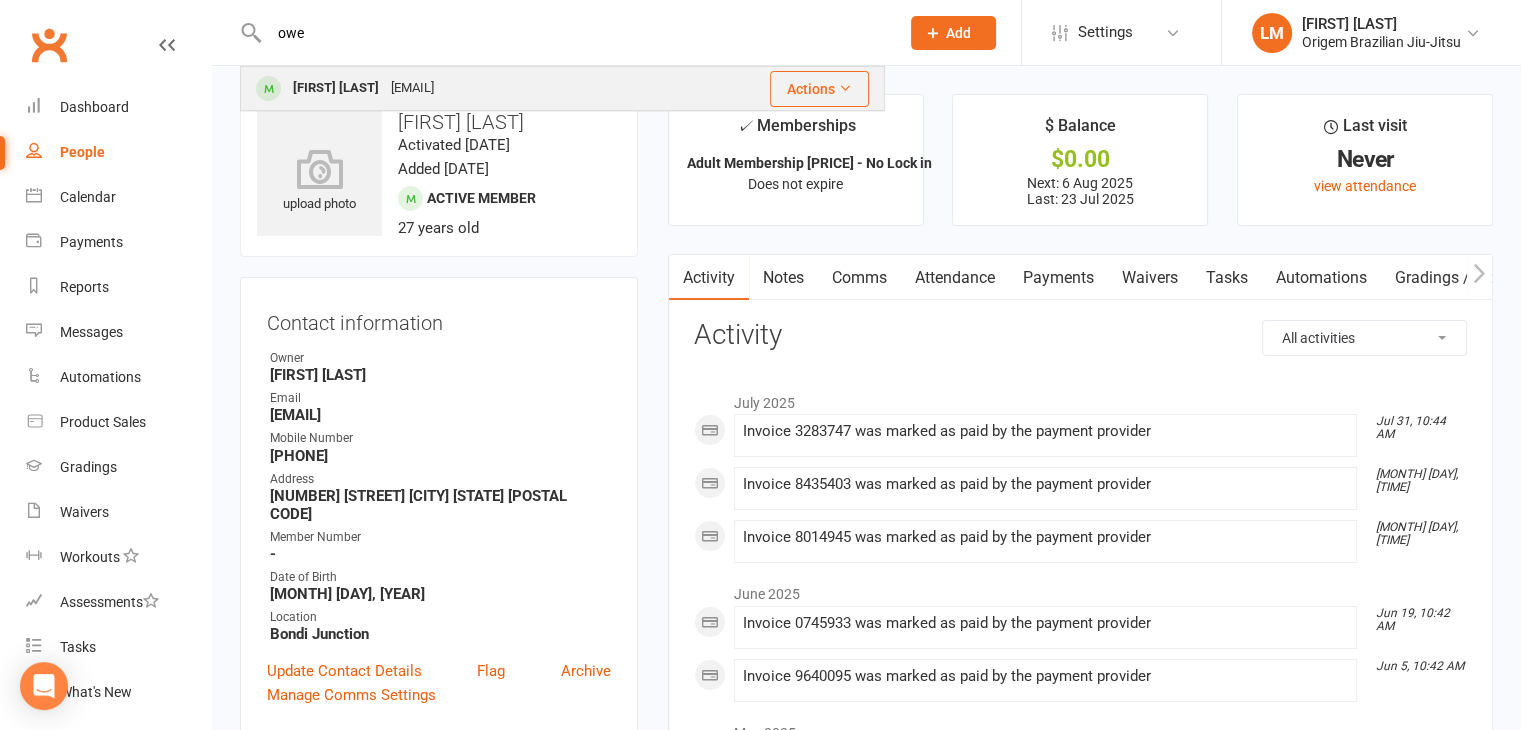 type on "owe" 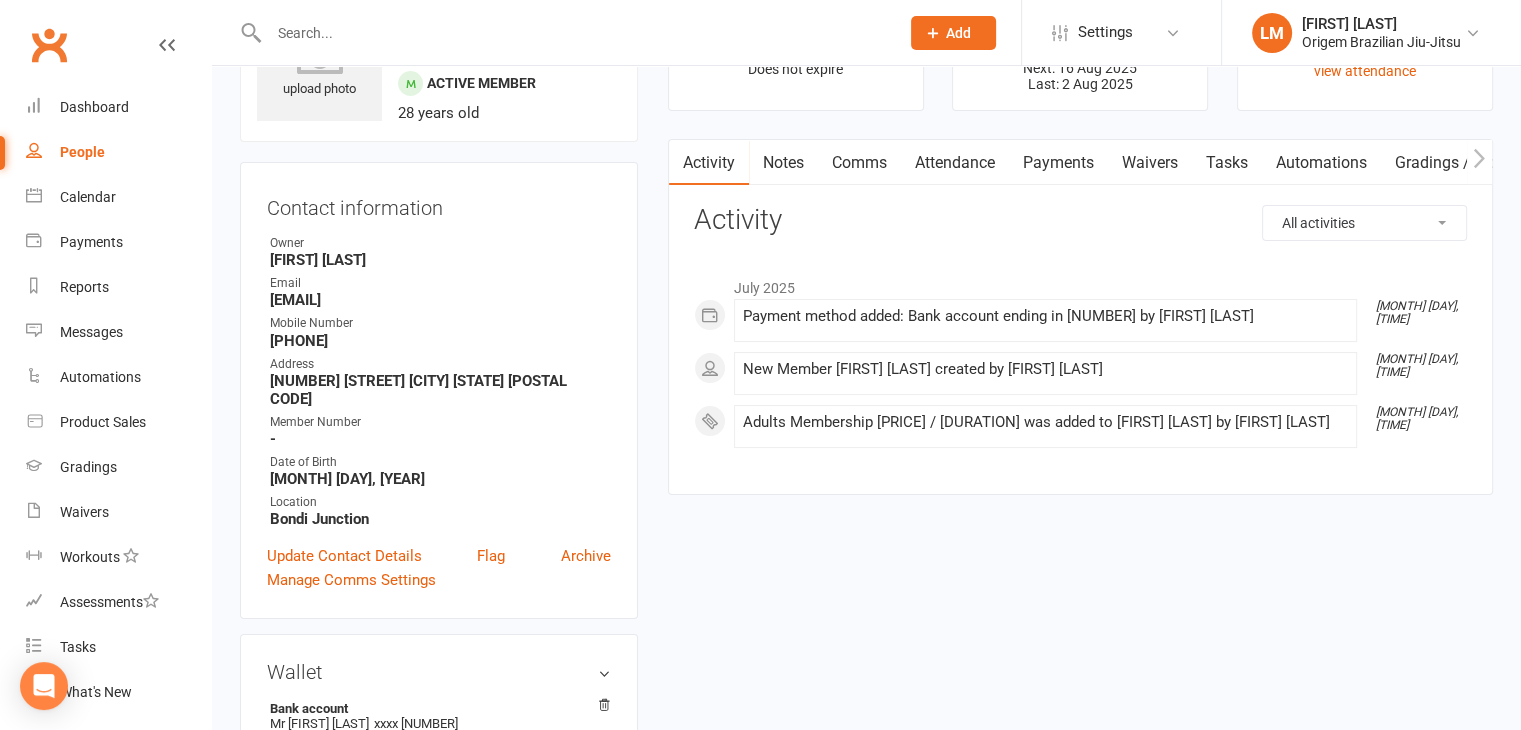 scroll, scrollTop: 200, scrollLeft: 0, axis: vertical 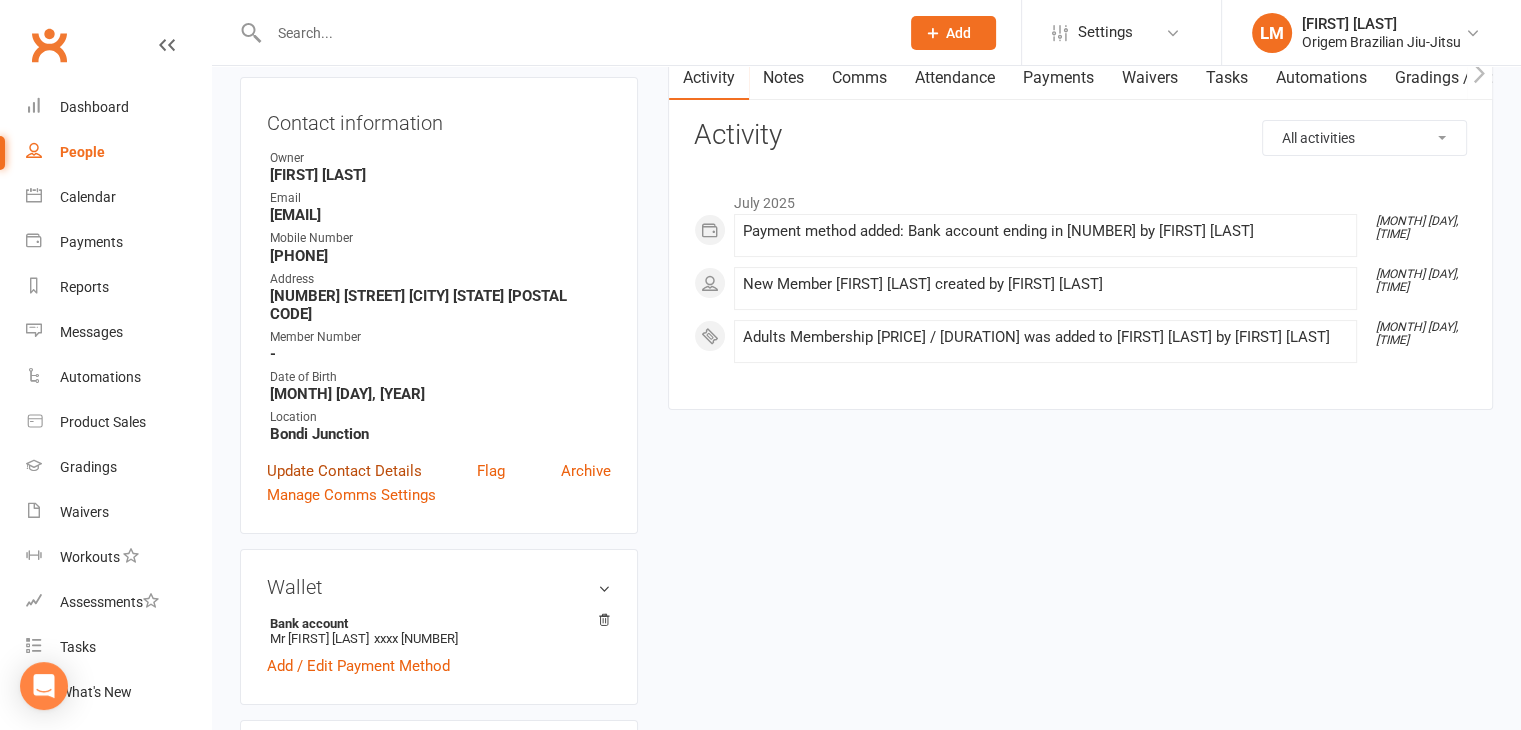 click on "Update Contact Details" at bounding box center [344, 471] 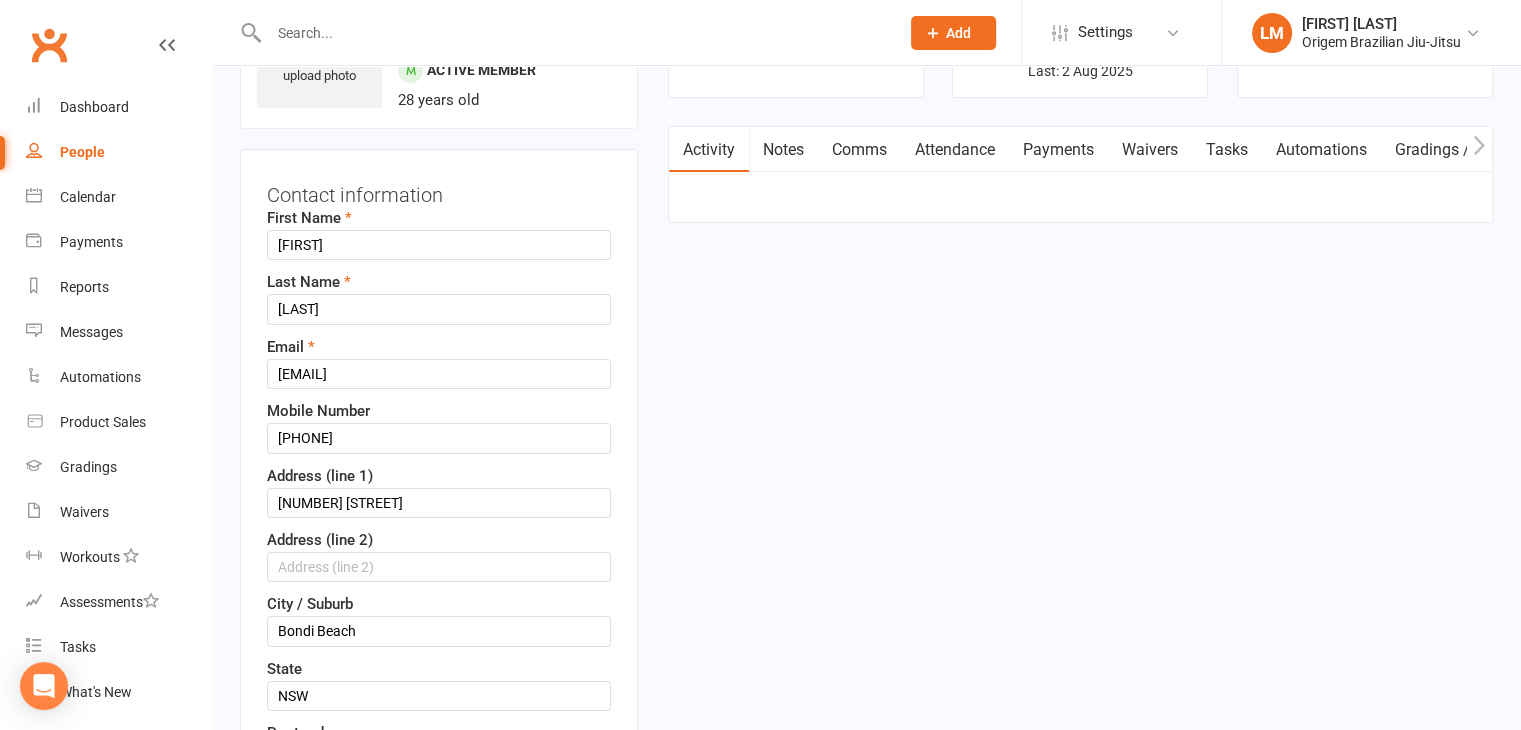 scroll, scrollTop: 94, scrollLeft: 0, axis: vertical 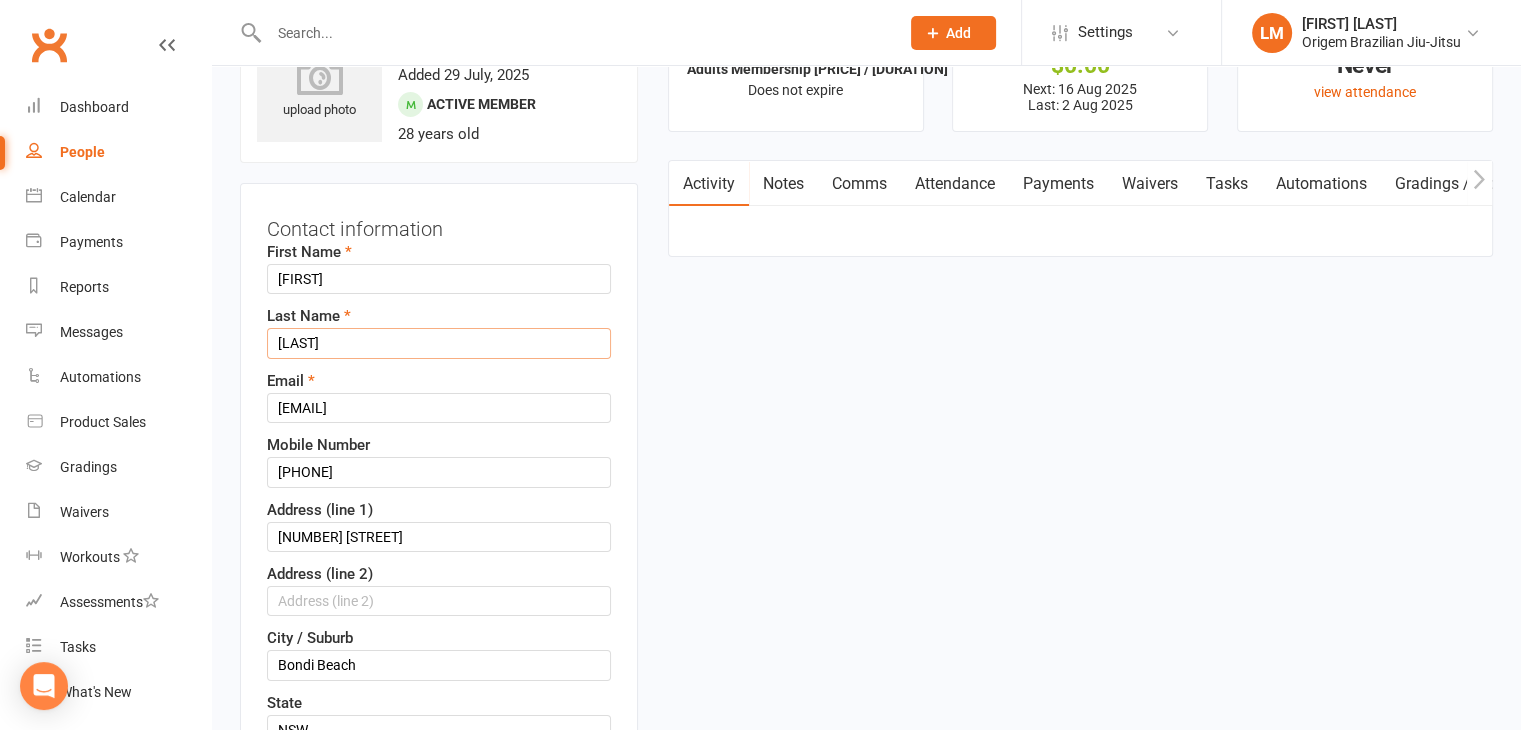 click on "Aekinson" at bounding box center (439, 343) 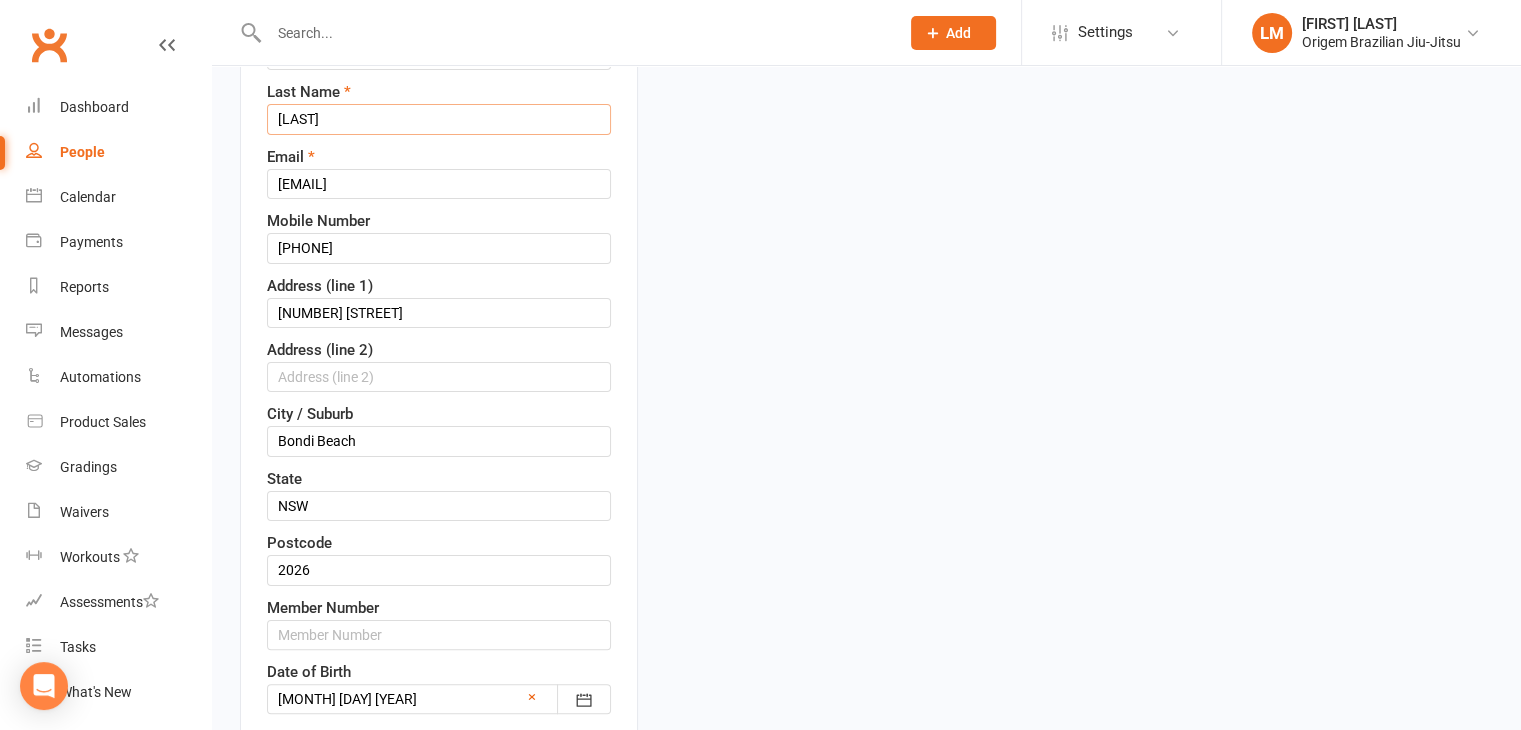 scroll, scrollTop: 500, scrollLeft: 0, axis: vertical 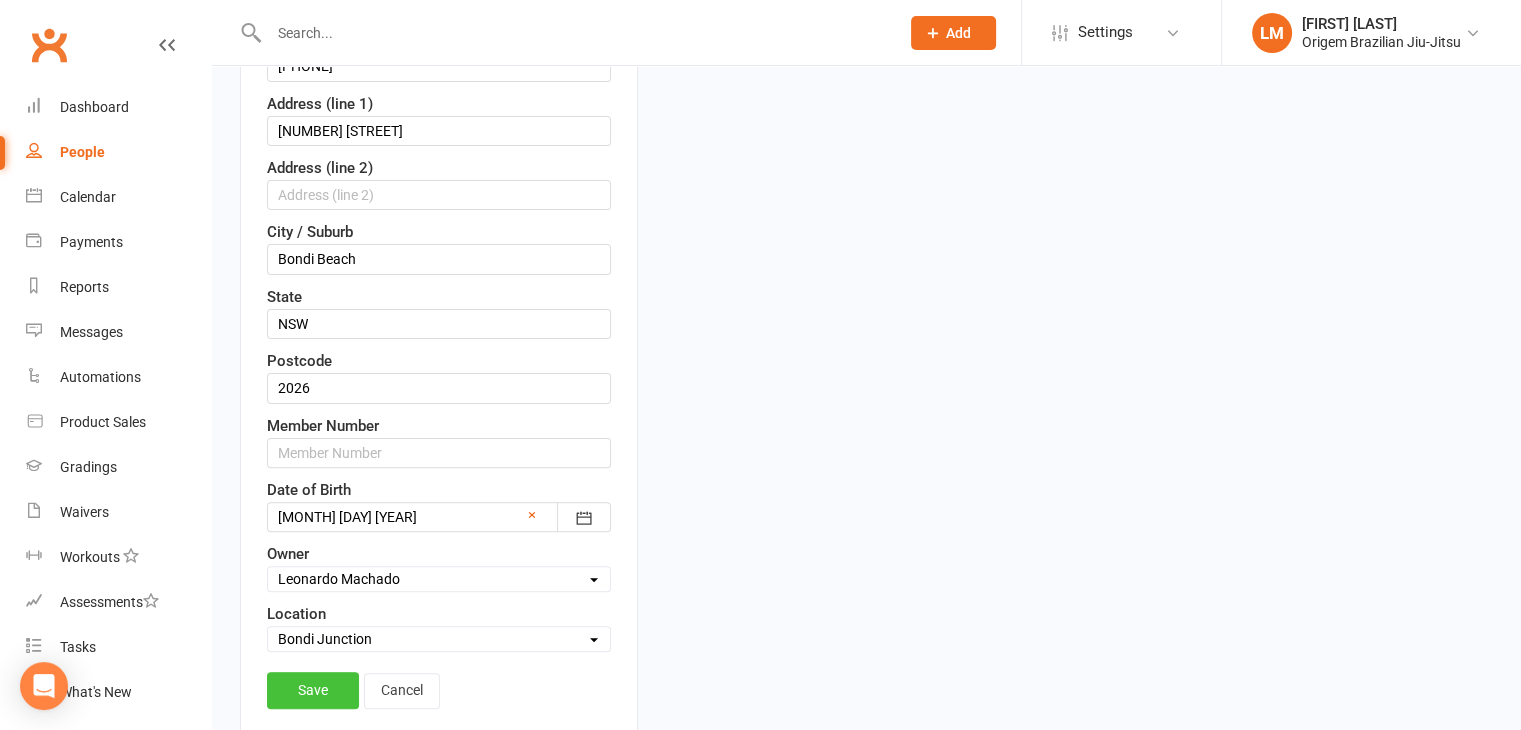 type on "Atkinson" 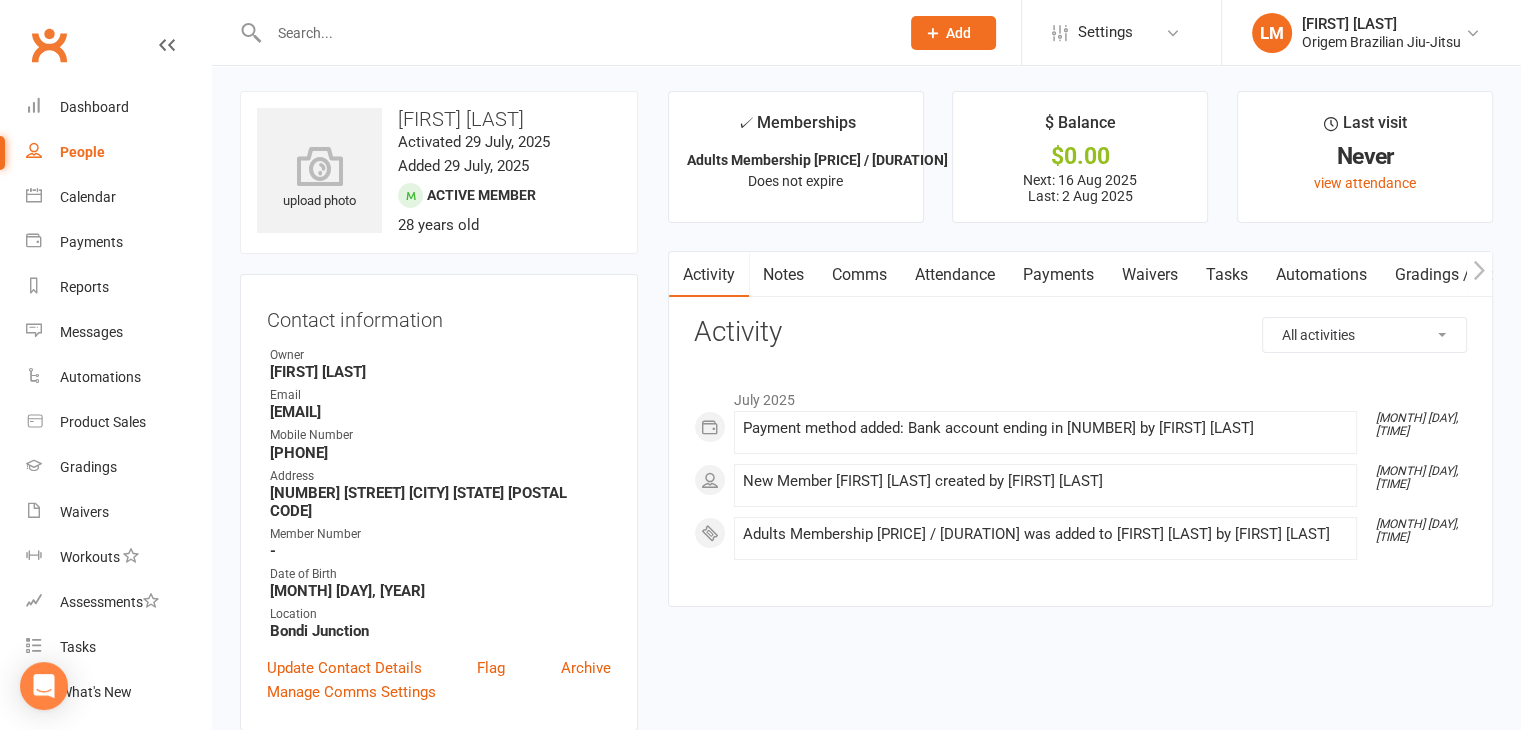scroll, scrollTop: 0, scrollLeft: 0, axis: both 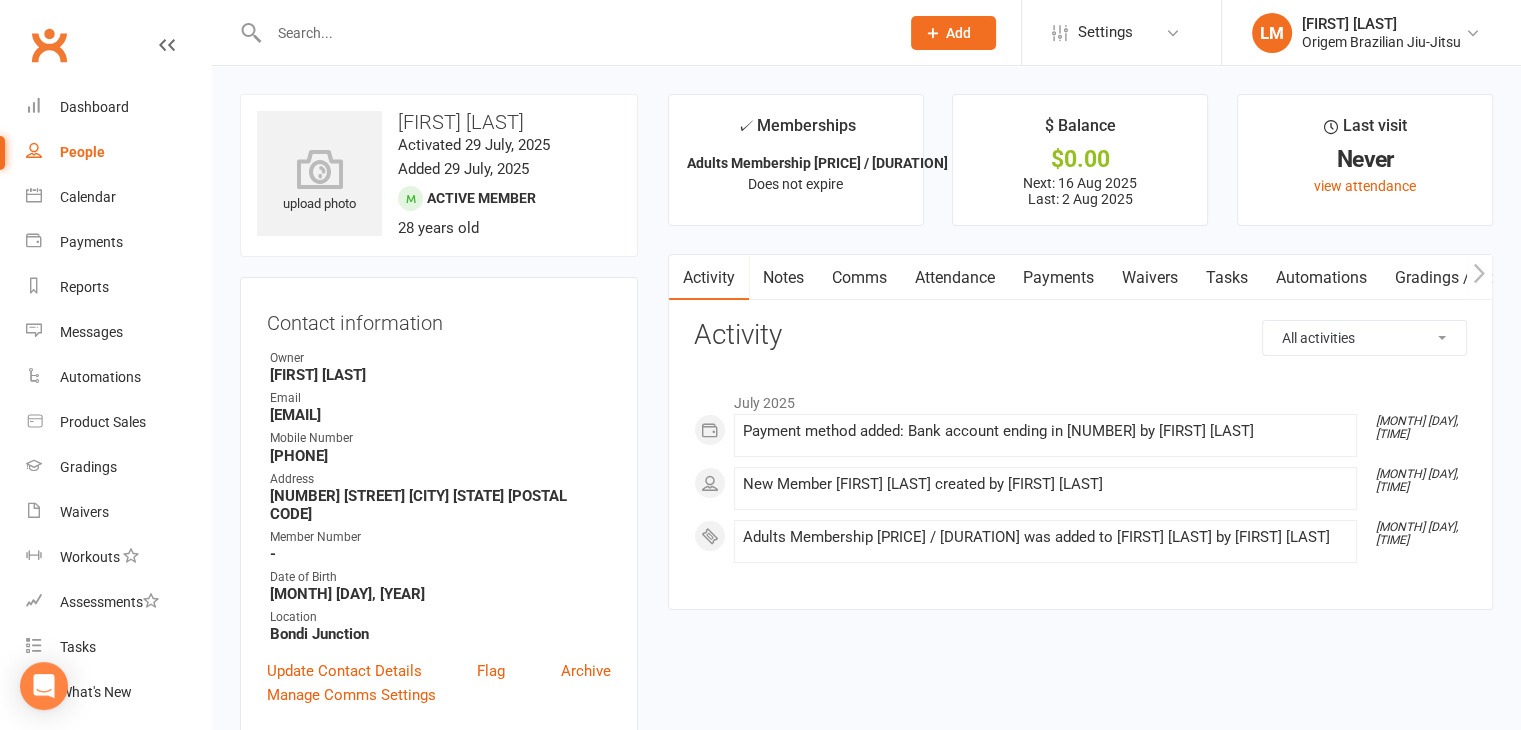 click at bounding box center [574, 33] 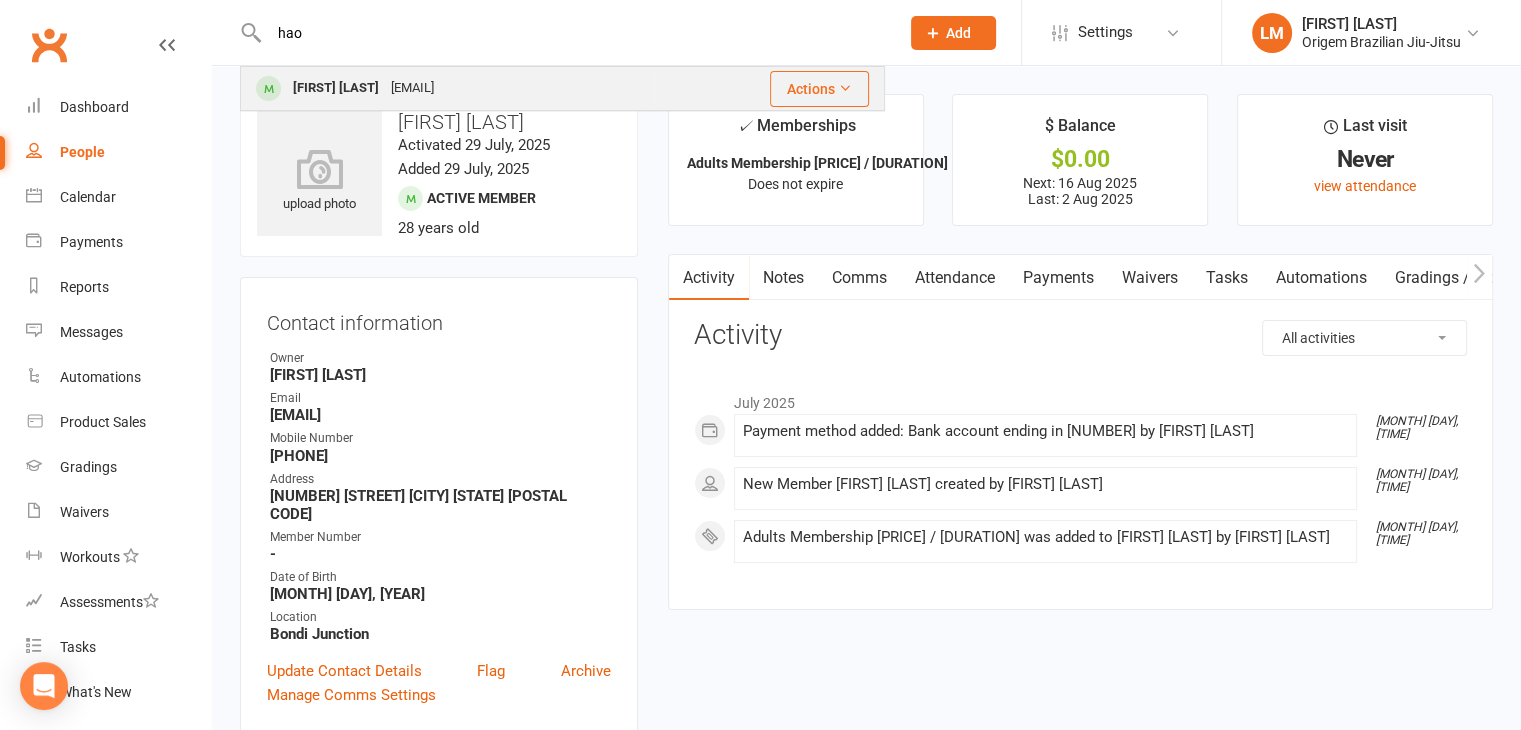 type on "hao" 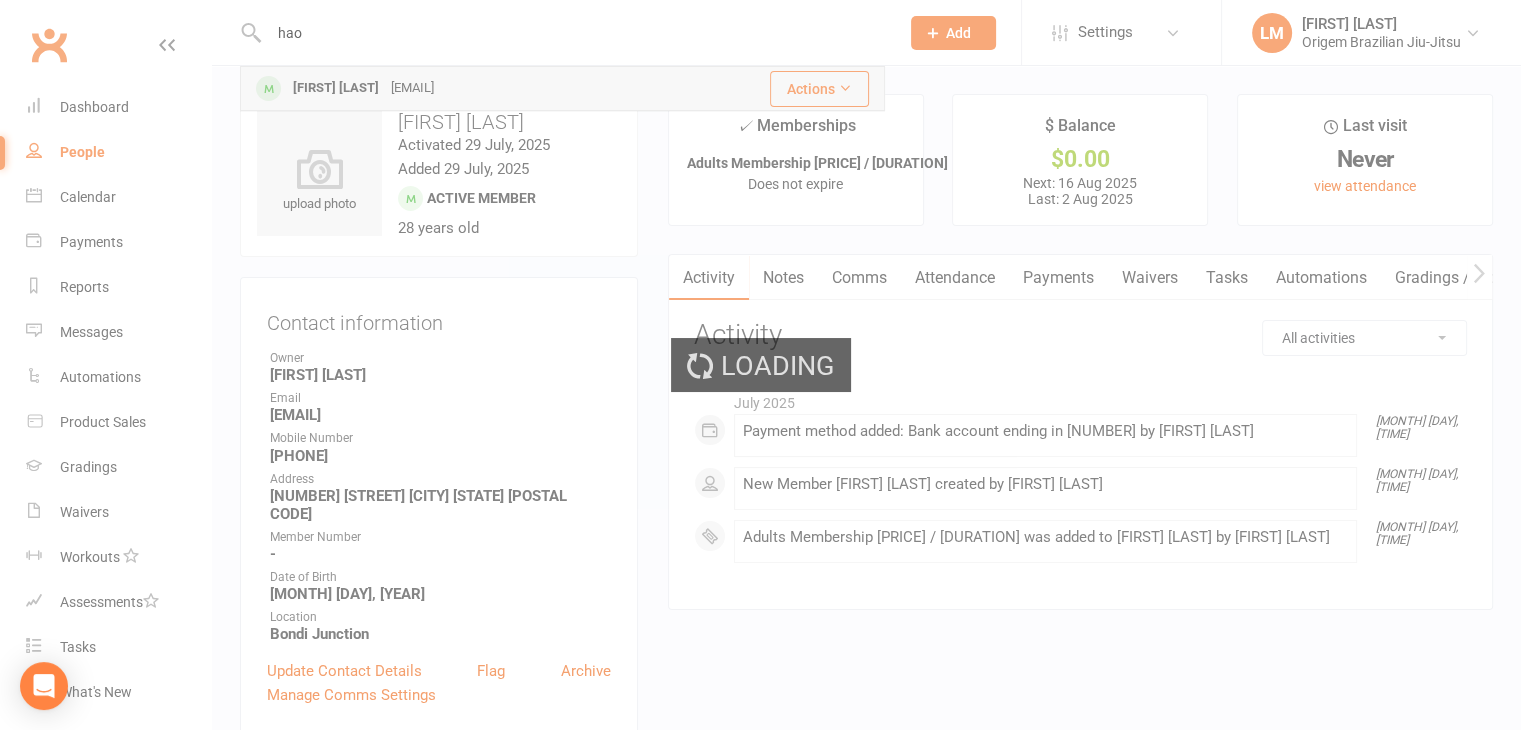 type 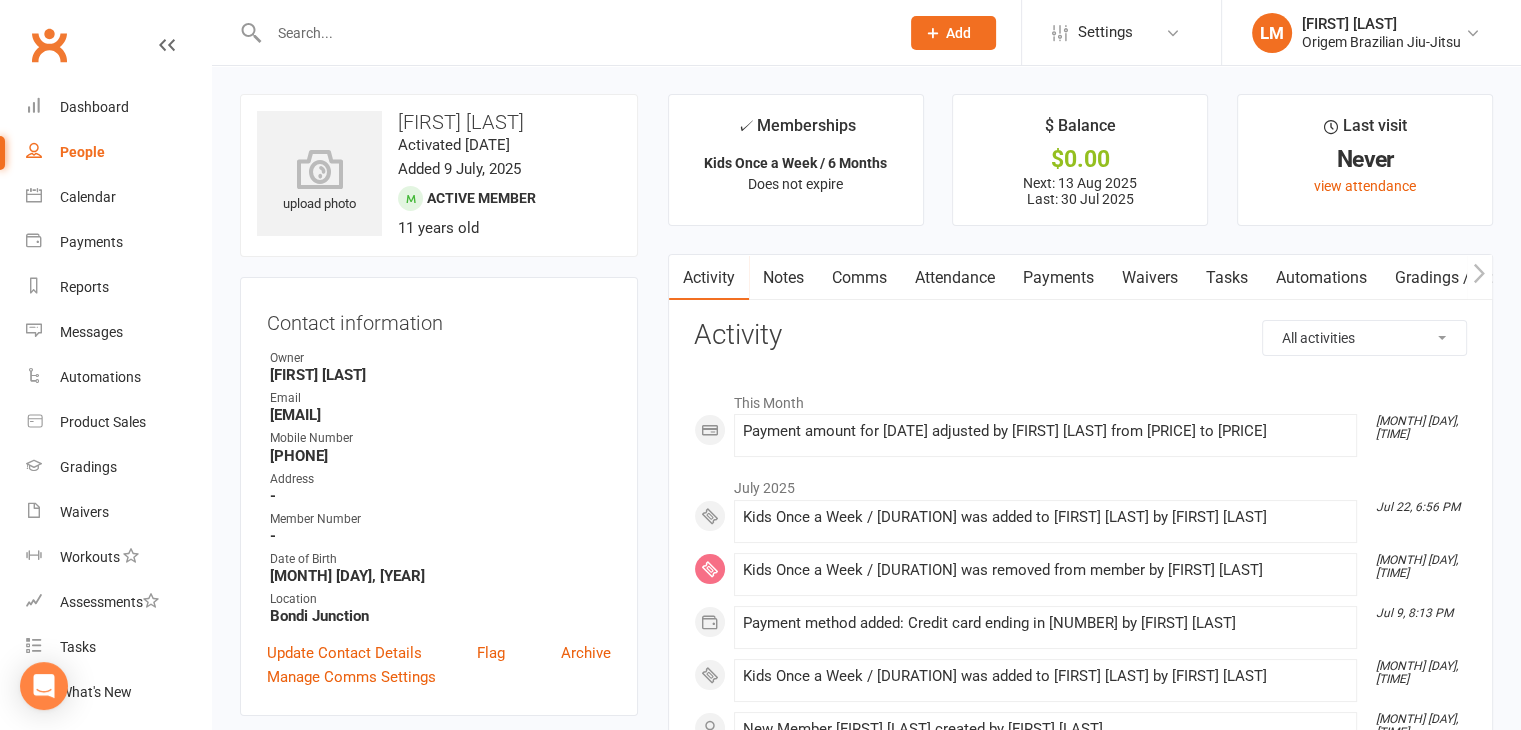 click on "Payments" at bounding box center (1058, 278) 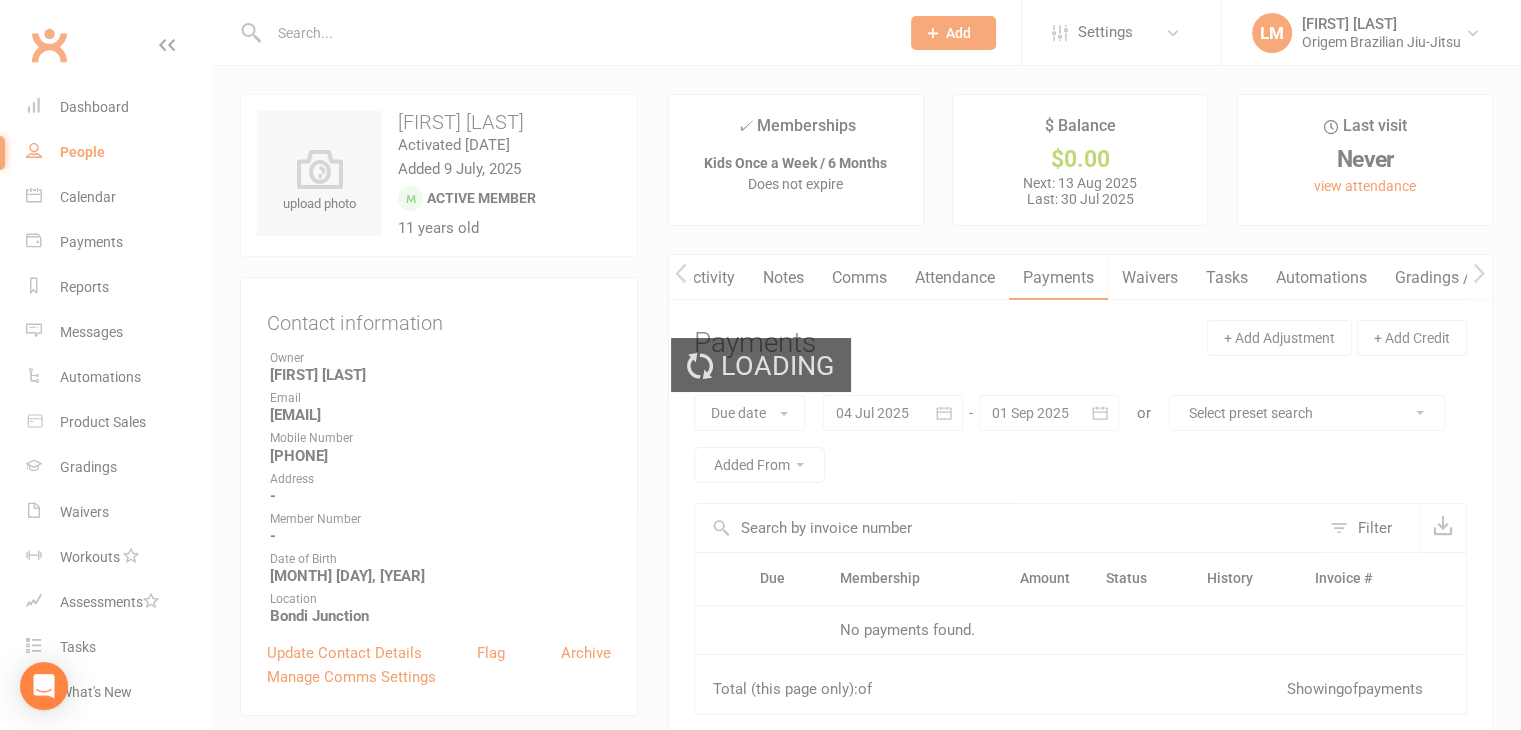 scroll, scrollTop: 0, scrollLeft: 0, axis: both 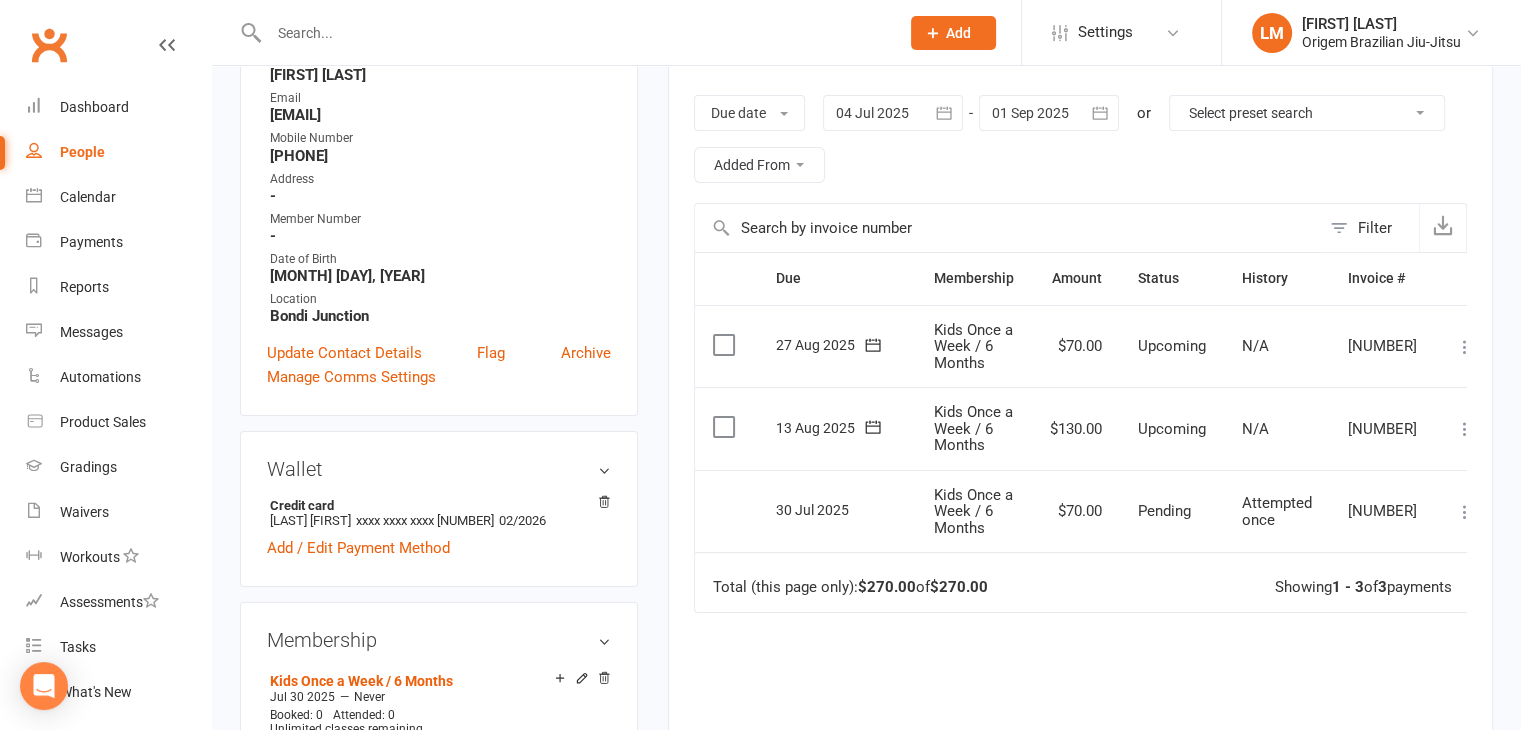 click 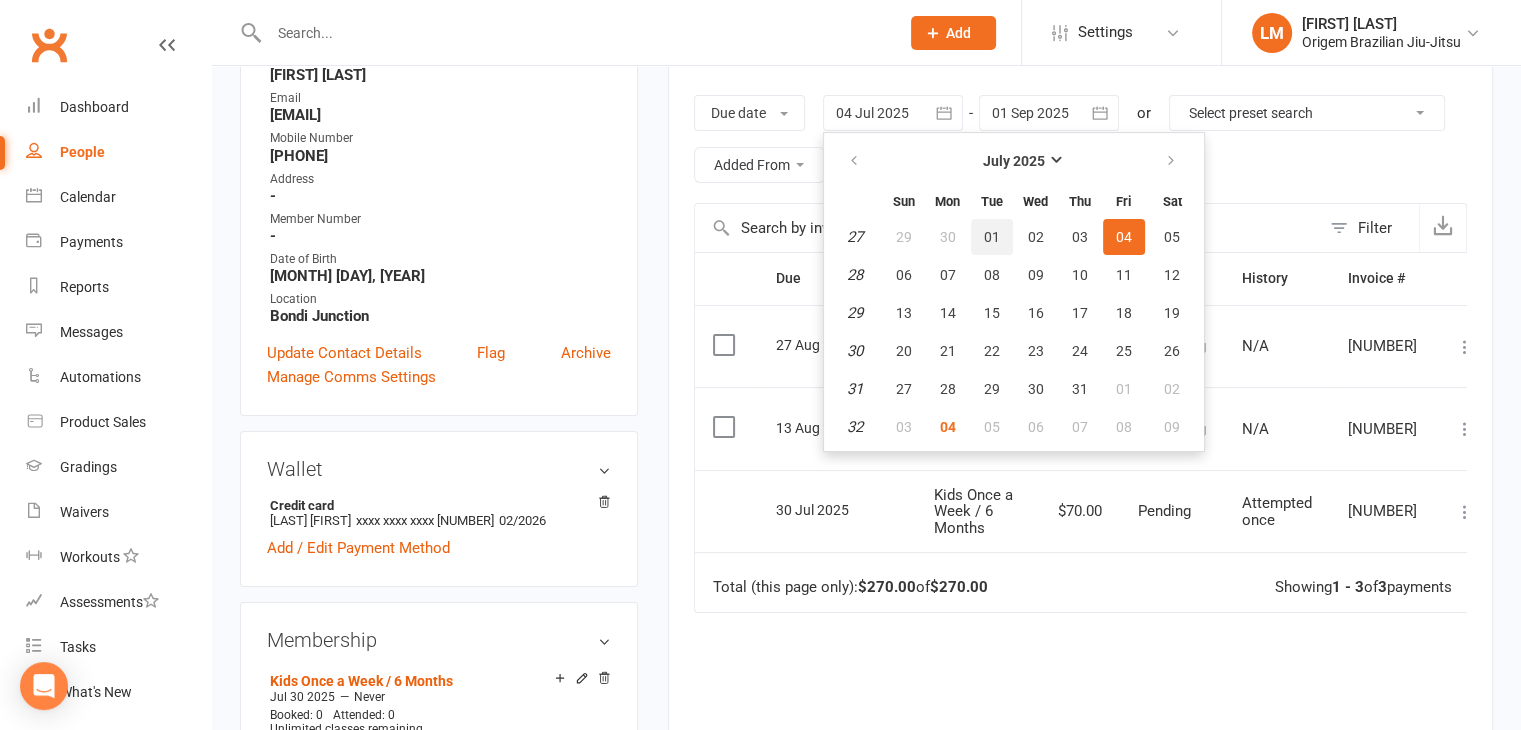 click on "01" at bounding box center [992, 237] 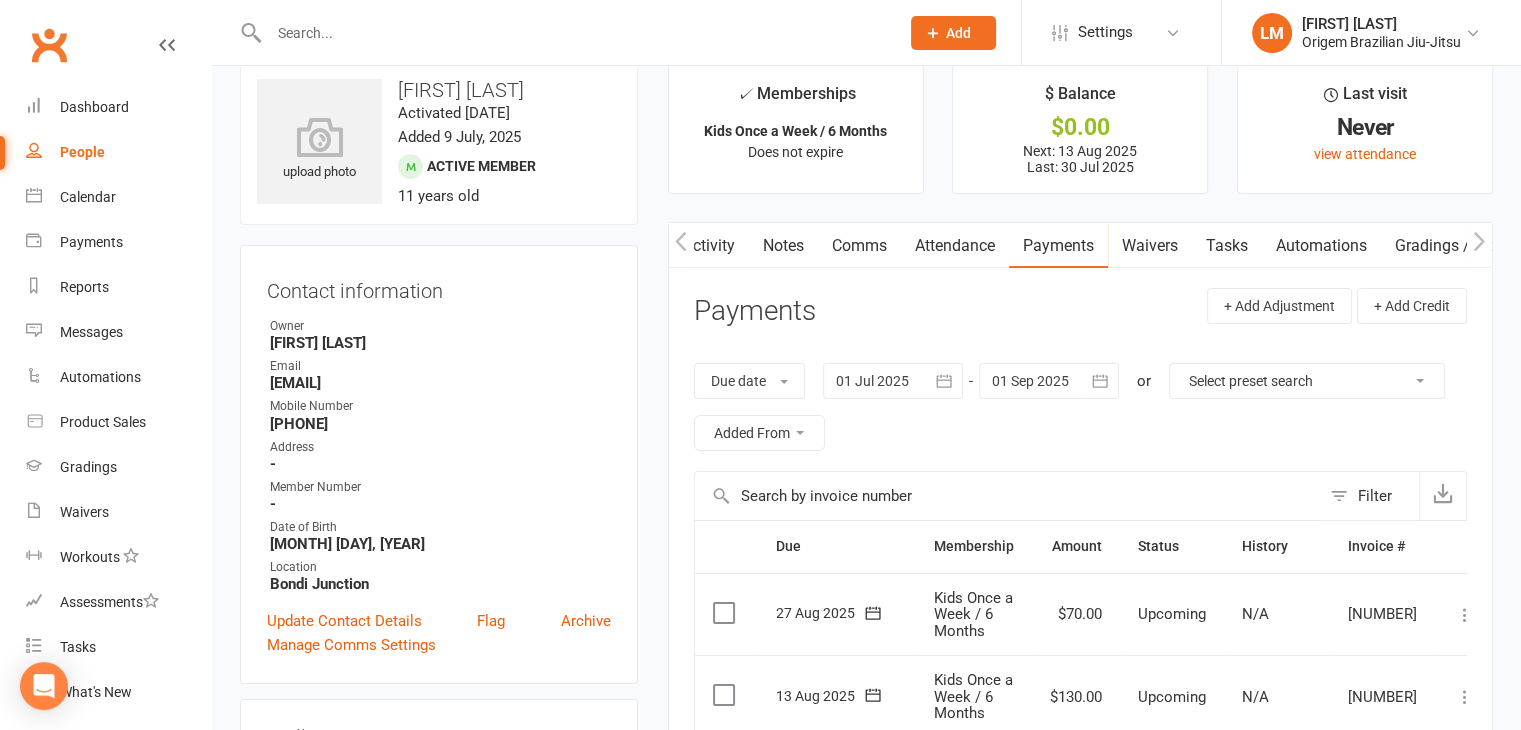 scroll, scrollTop: 0, scrollLeft: 0, axis: both 